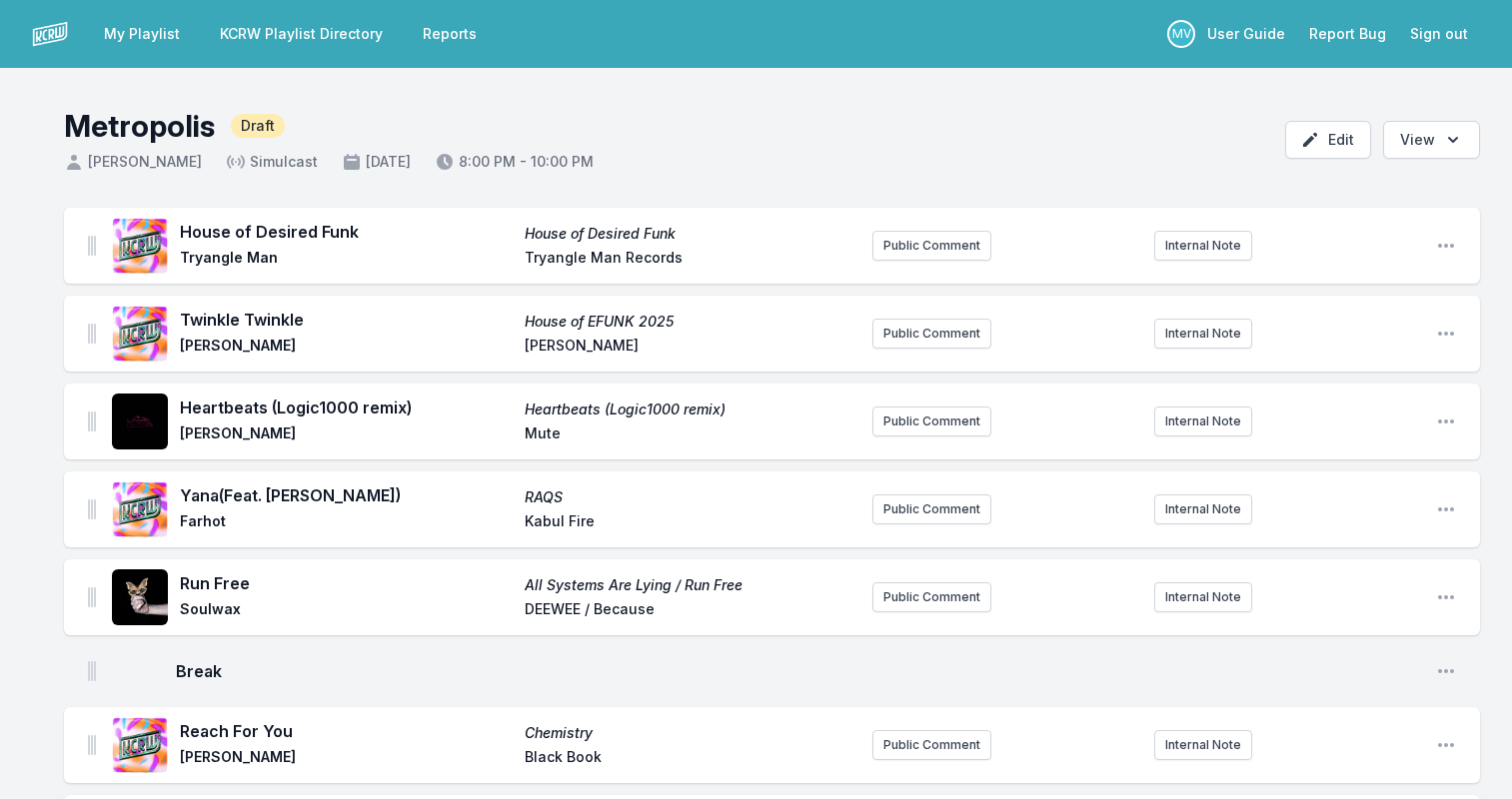 scroll, scrollTop: 1598, scrollLeft: 0, axis: vertical 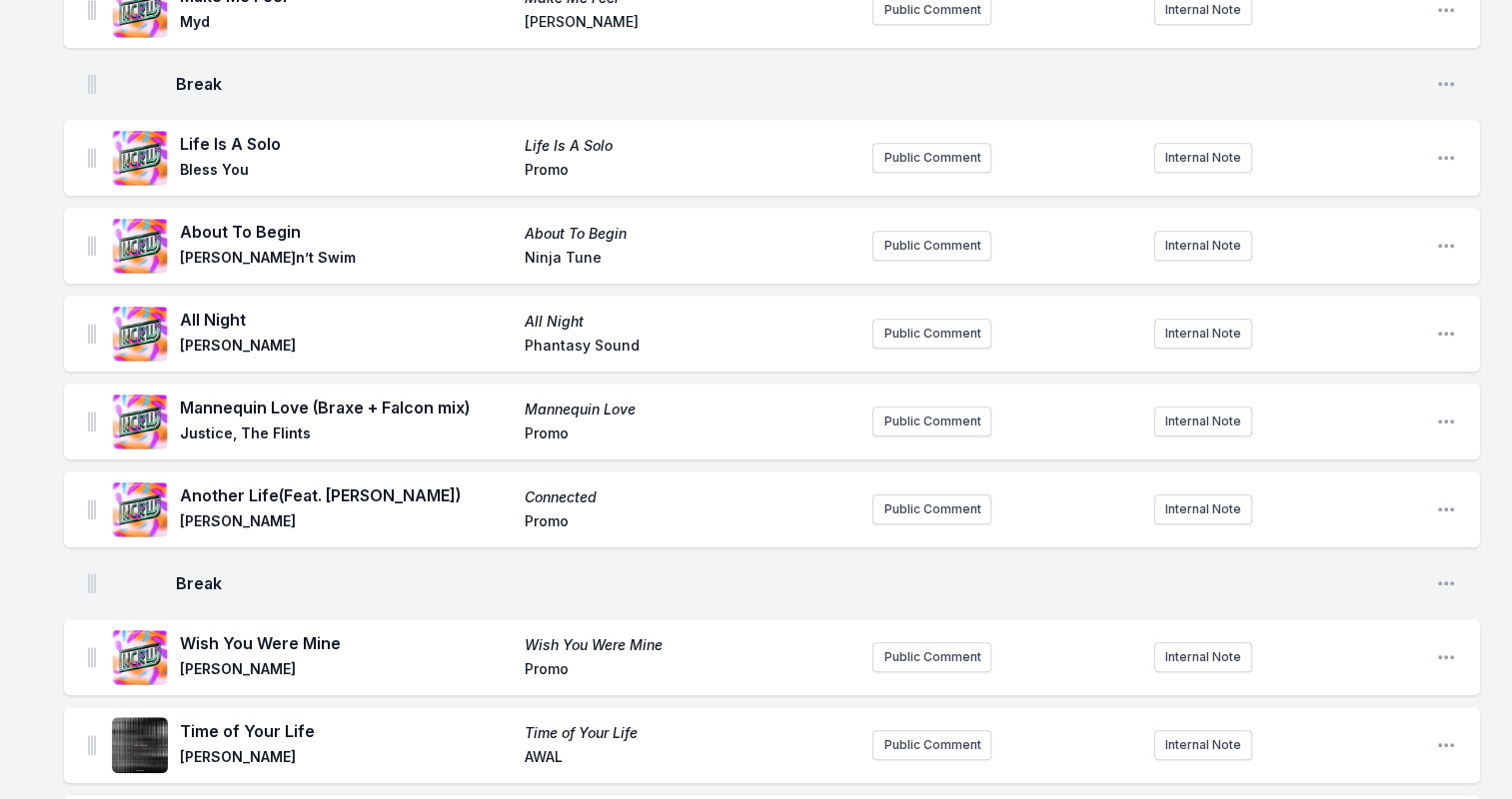 click on "Life Is A Solo" at bounding box center [346, 144] 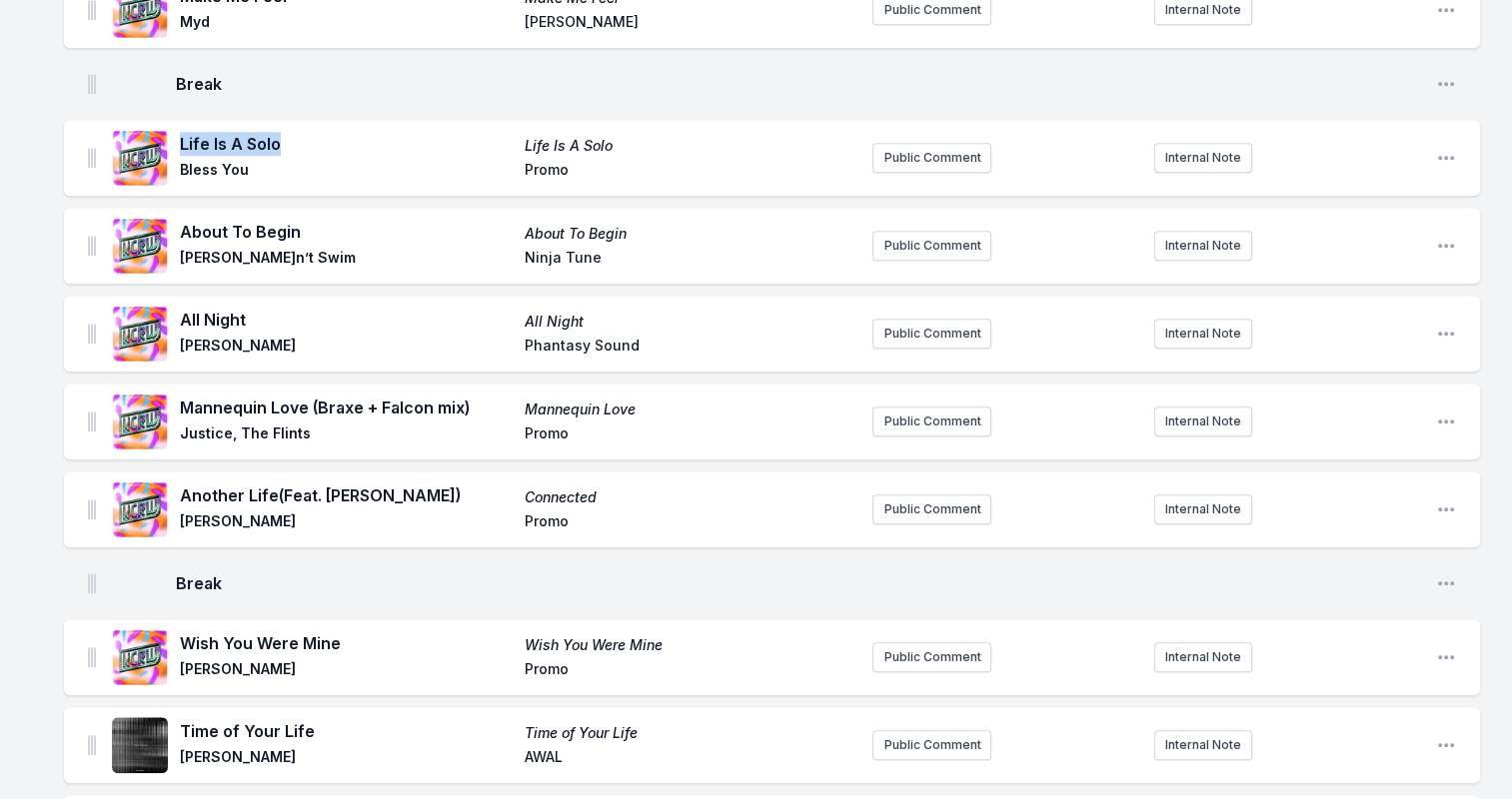 drag, startPoint x: 294, startPoint y: 140, endPoint x: 182, endPoint y: 136, distance: 112.0714 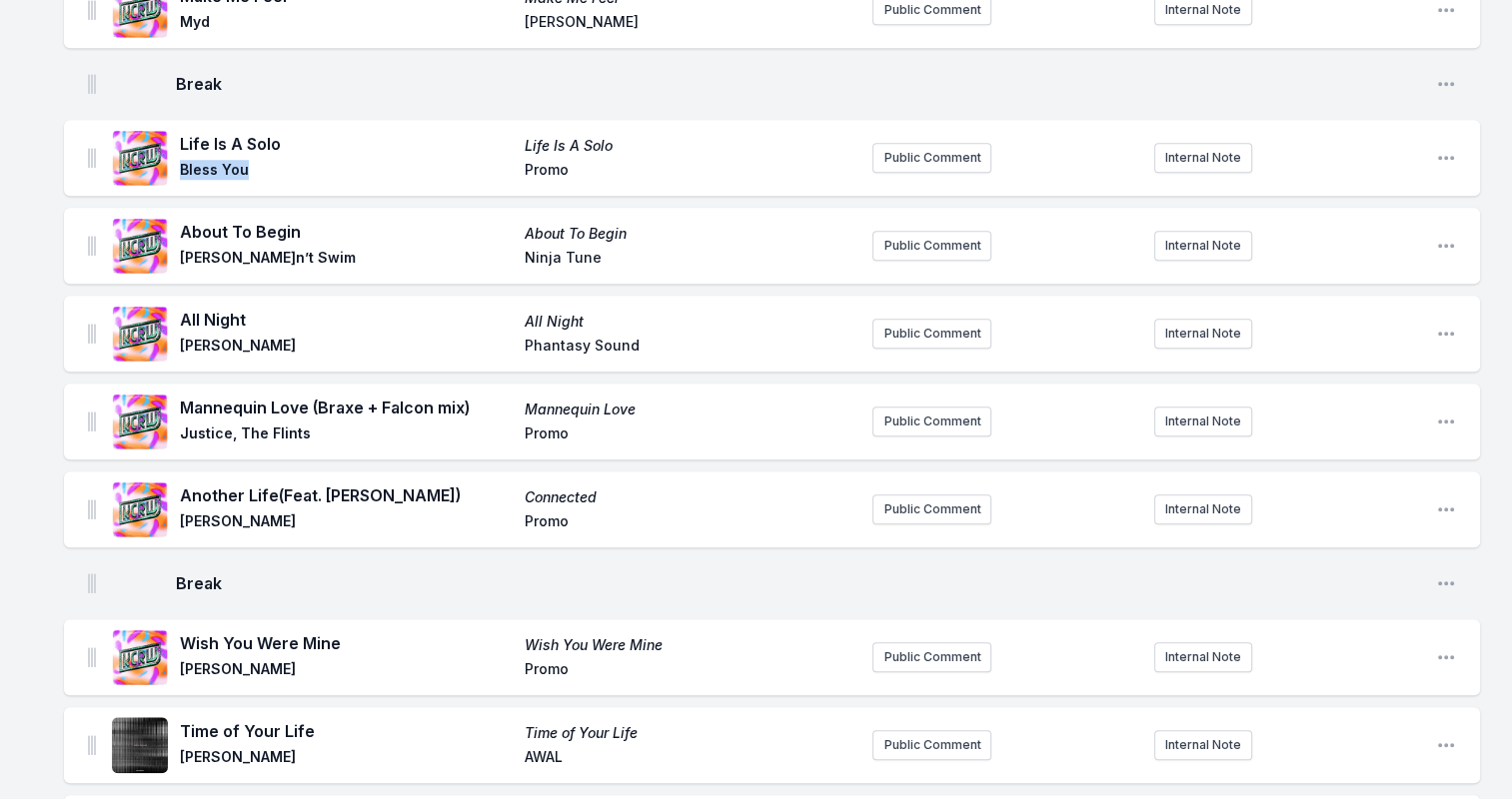 drag, startPoint x: 184, startPoint y: 169, endPoint x: 260, endPoint y: 169, distance: 76 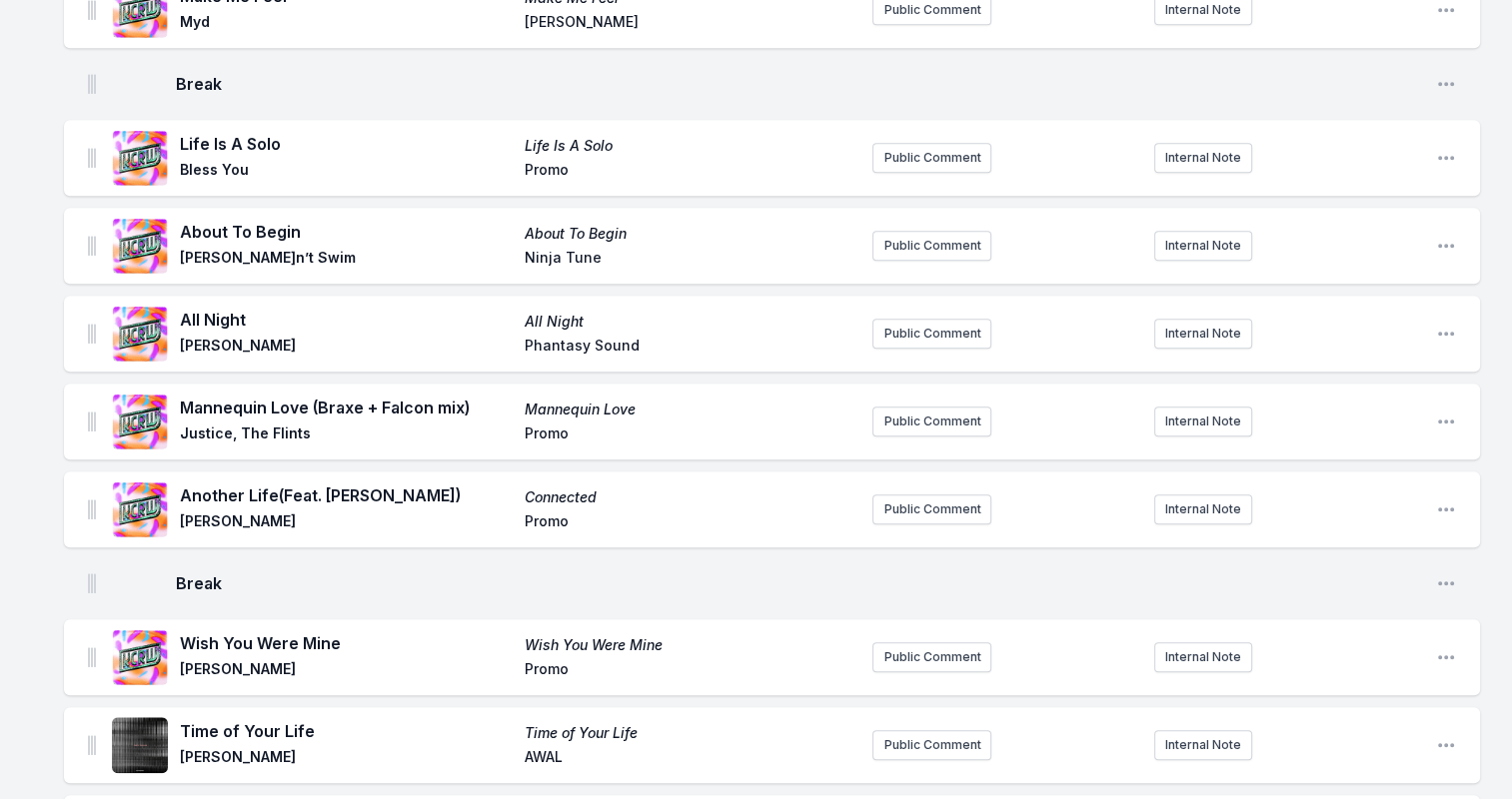click on "Promo" at bounding box center [691, 172] 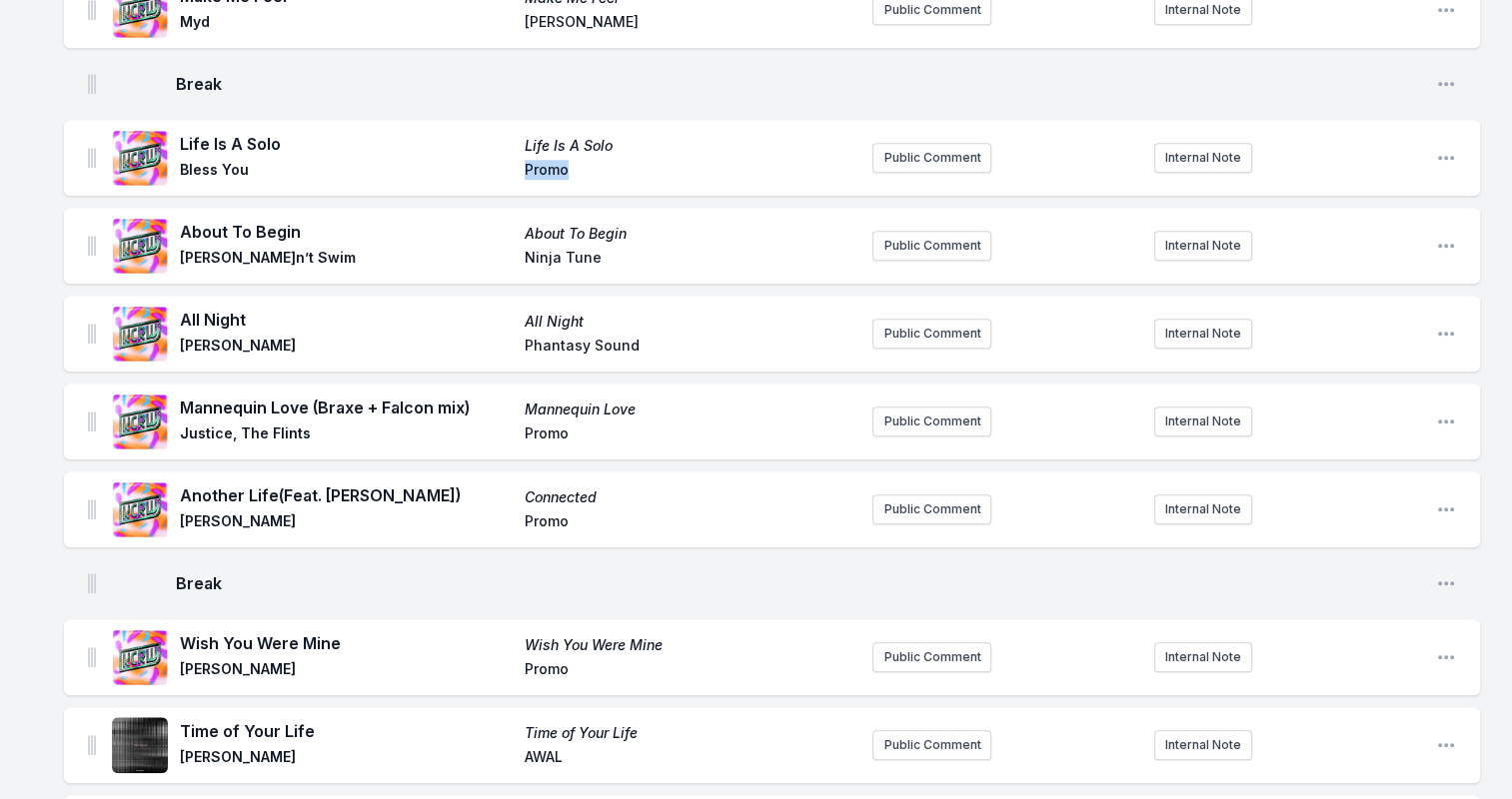 click on "Promo" at bounding box center (691, 172) 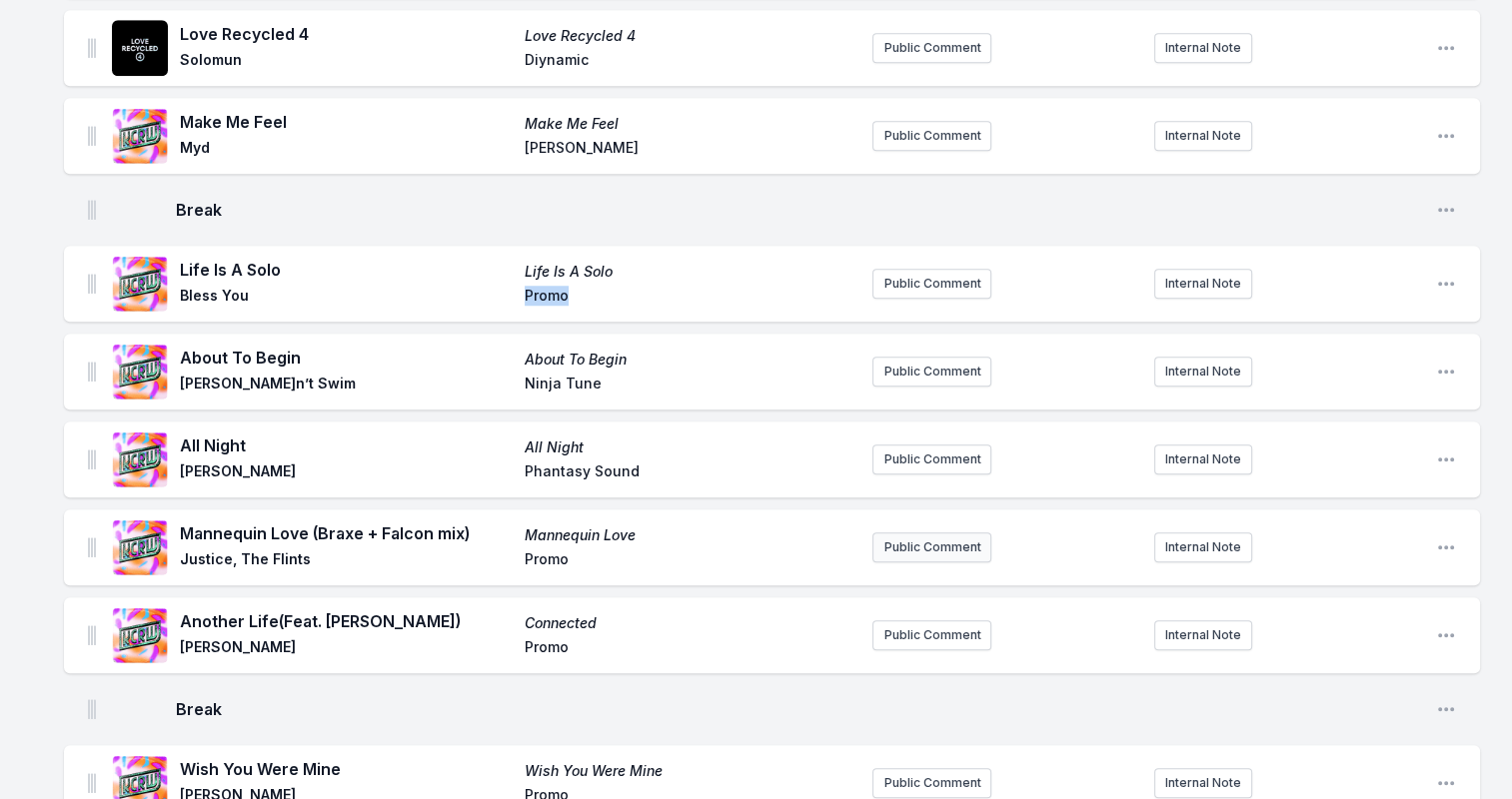 scroll, scrollTop: 1498, scrollLeft: 0, axis: vertical 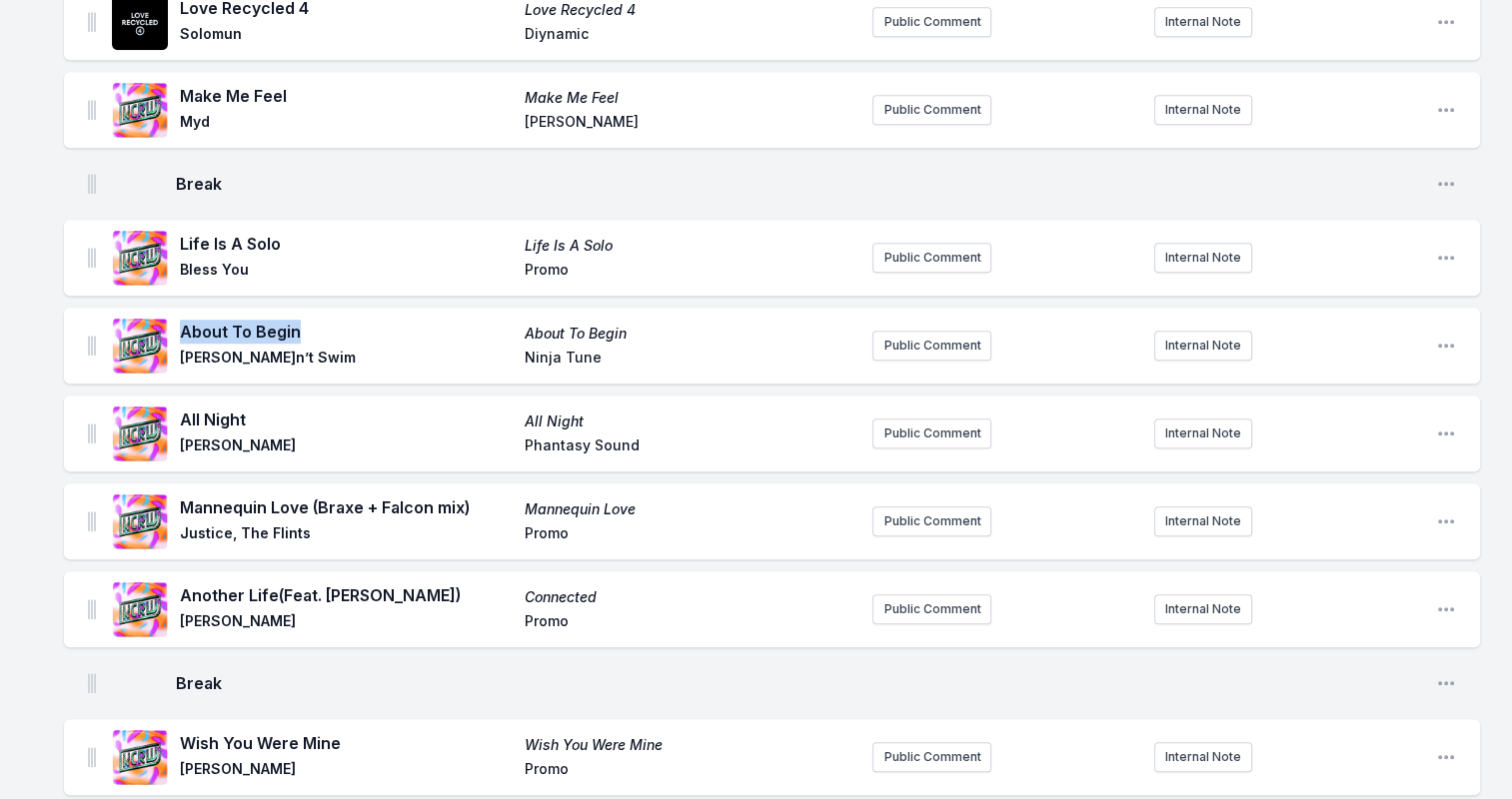 drag, startPoint x: 183, startPoint y: 332, endPoint x: 352, endPoint y: 333, distance: 169.00296 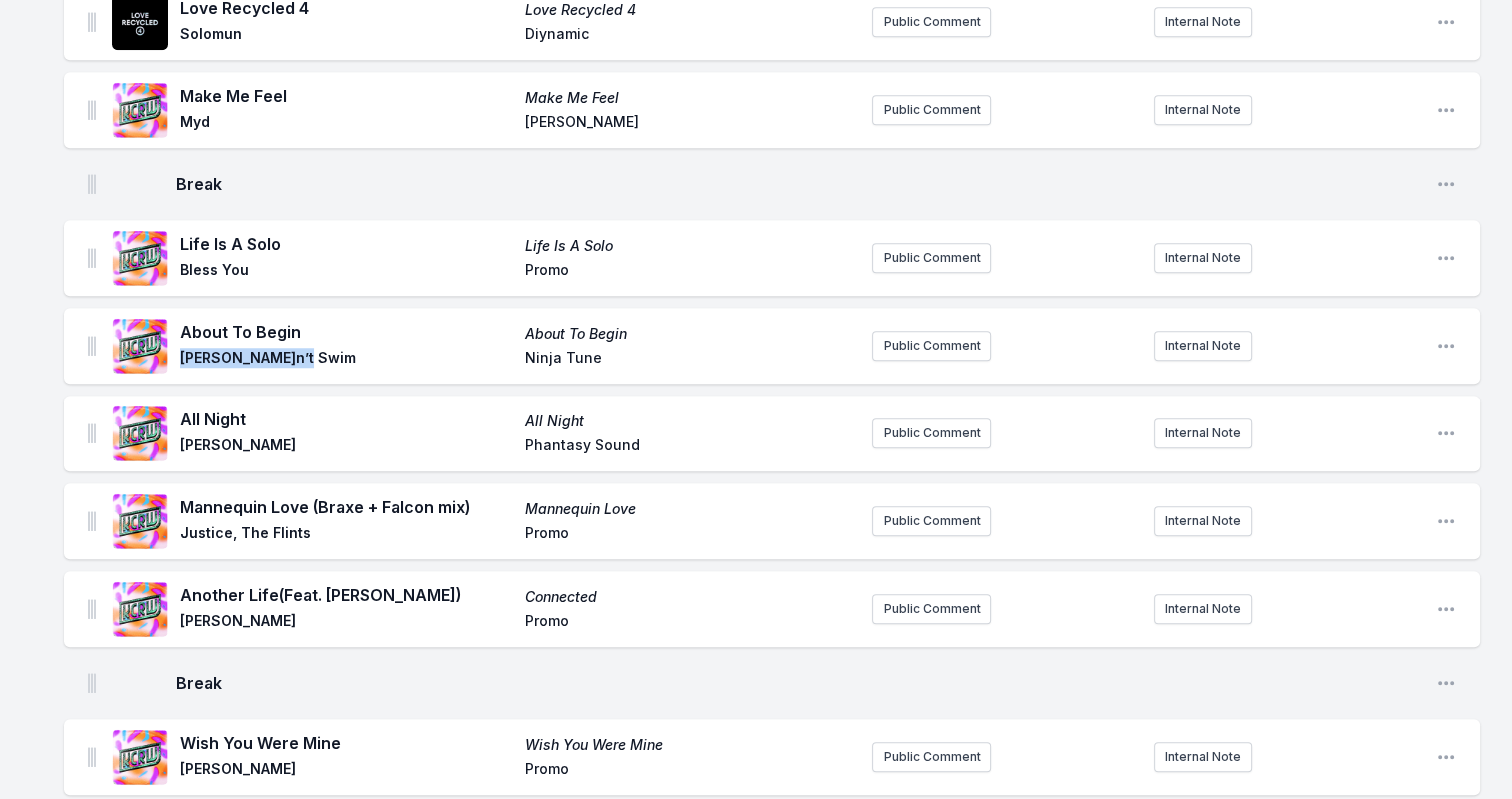 drag, startPoint x: 183, startPoint y: 359, endPoint x: 314, endPoint y: 359, distance: 131 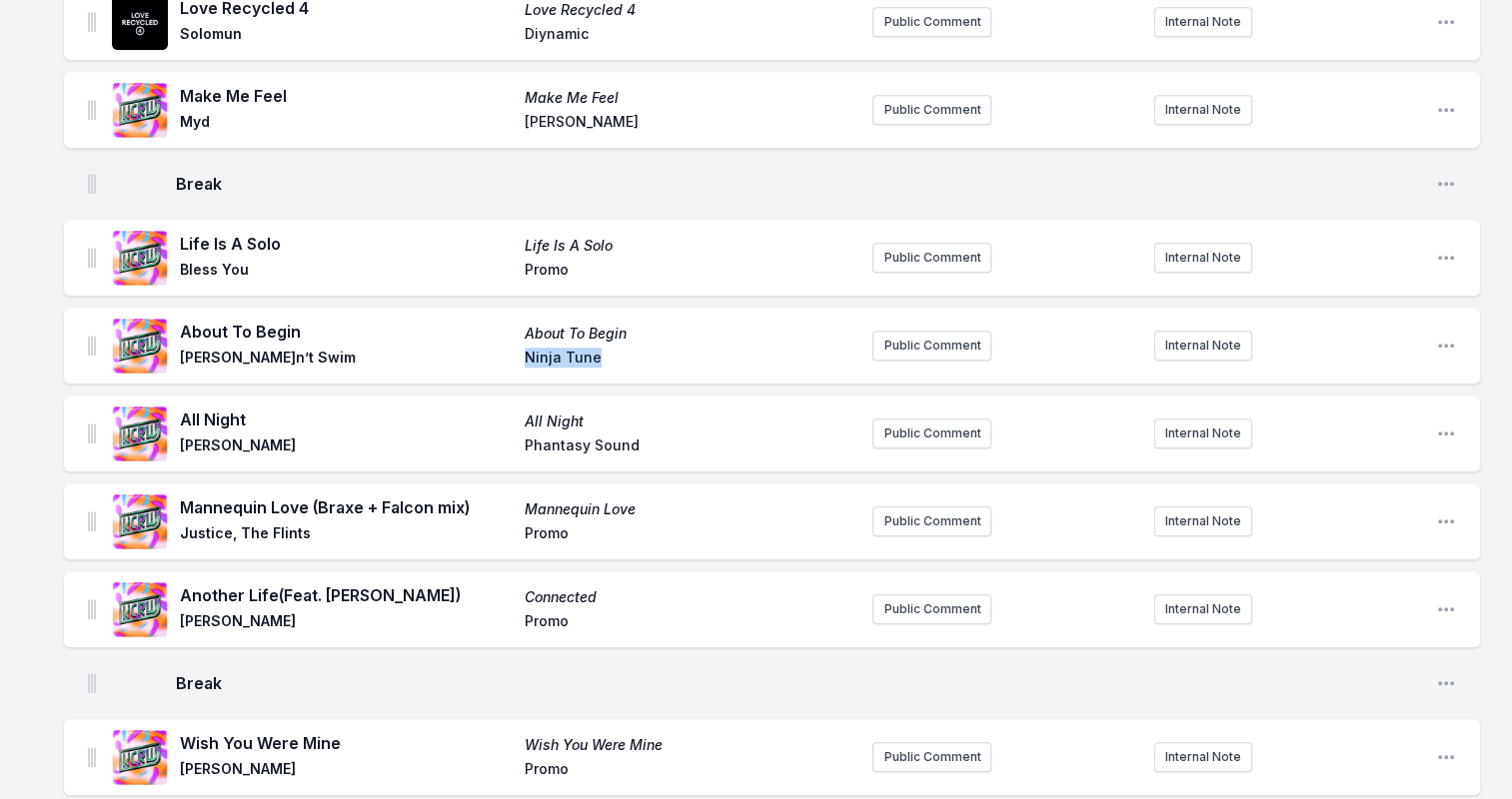 drag, startPoint x: 550, startPoint y: 356, endPoint x: 645, endPoint y: 358, distance: 95.02105 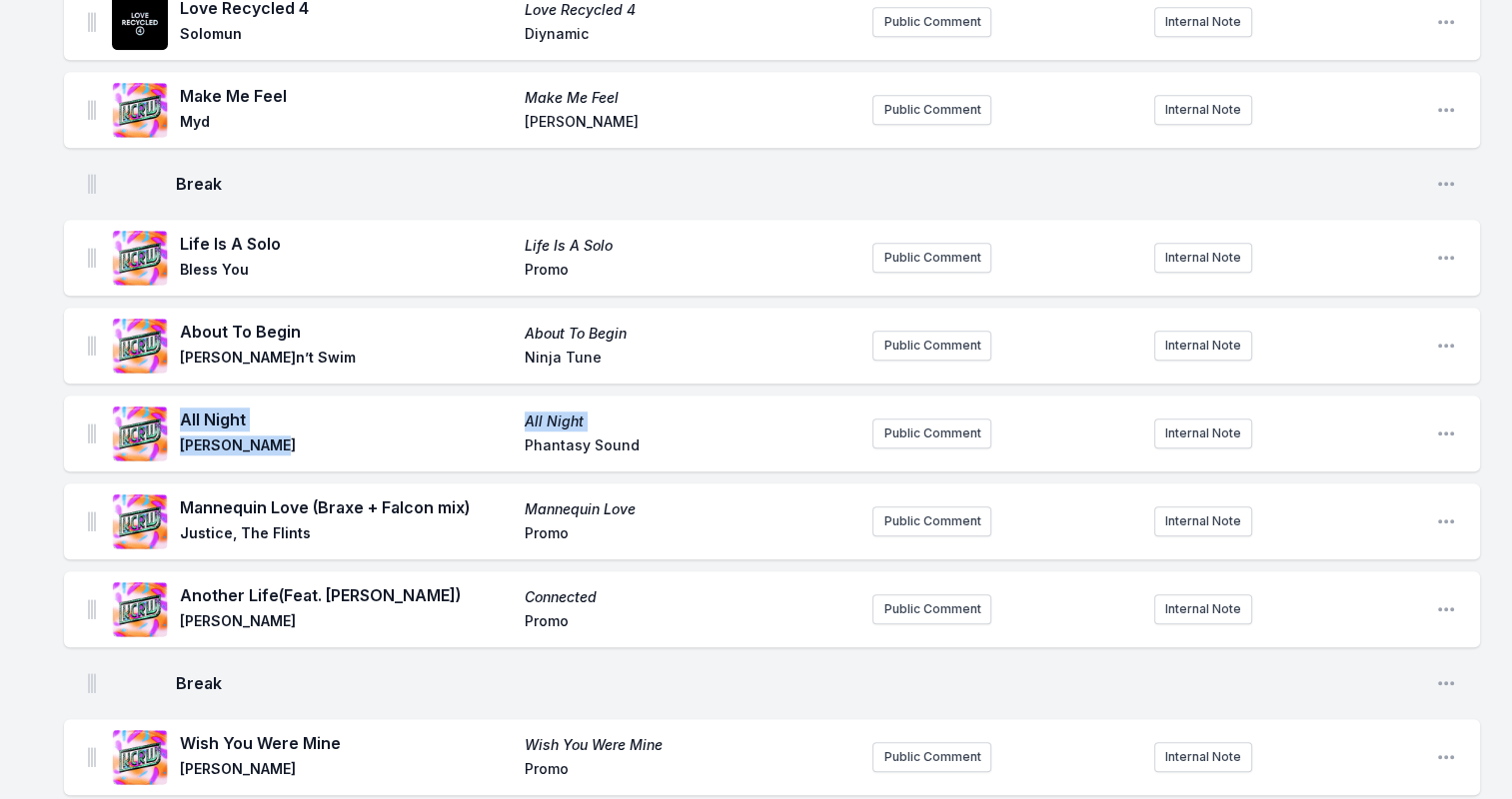 drag, startPoint x: 207, startPoint y: 421, endPoint x: 301, endPoint y: 434, distance: 94.89468 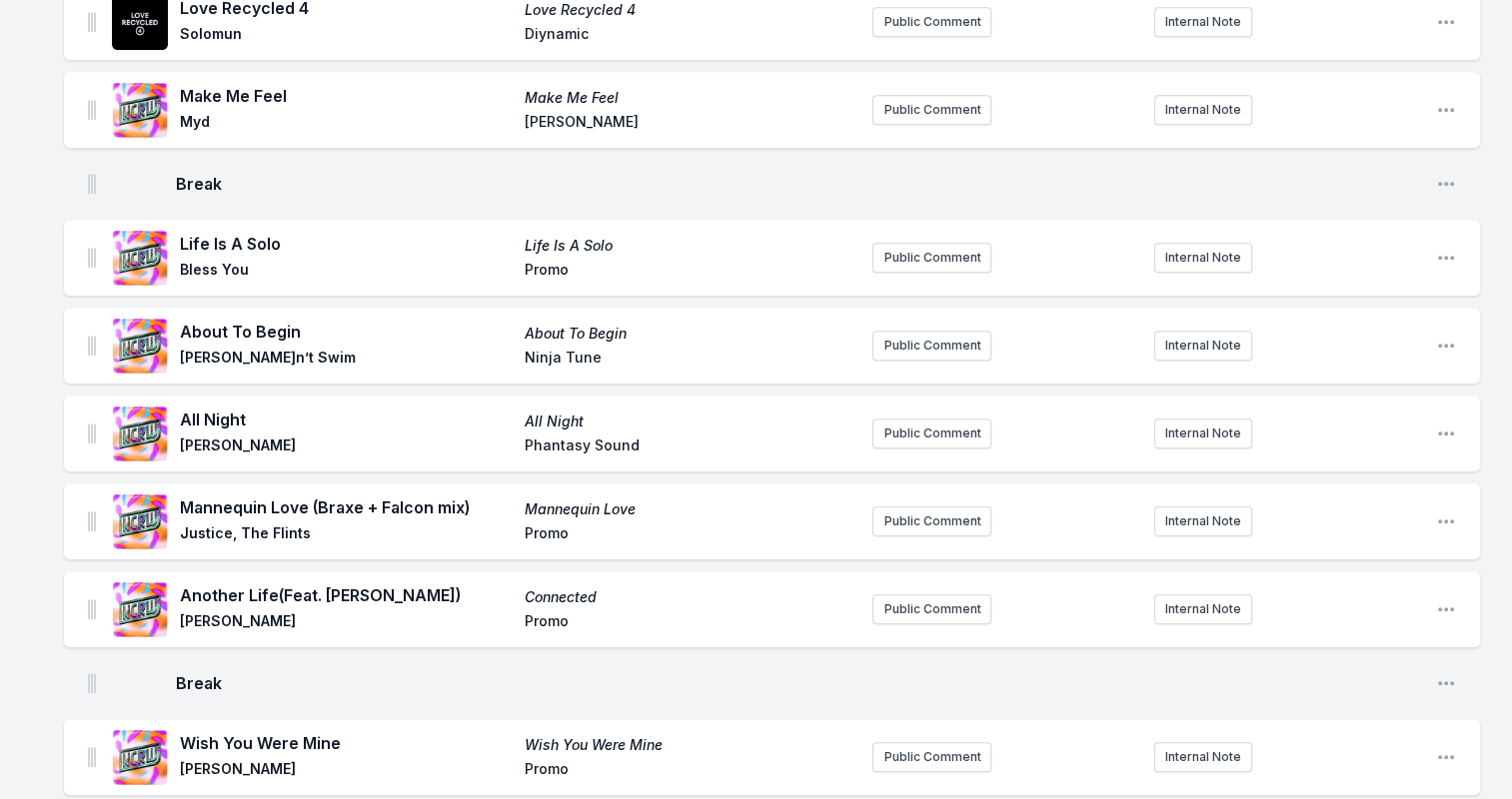 click on "All Night All Night [PERSON_NAME] Phantasy Sound" at bounding box center (518, 433) 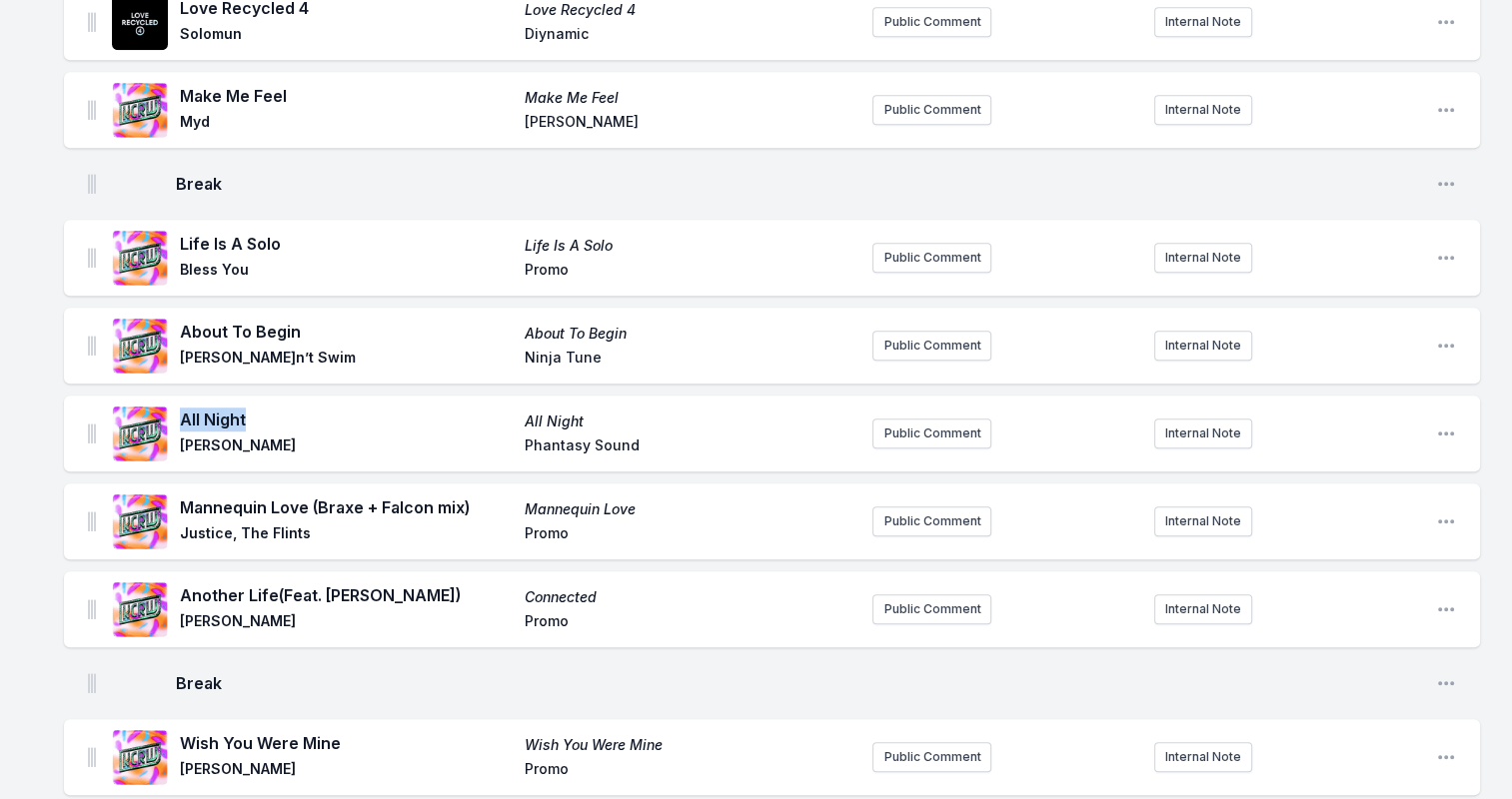 drag, startPoint x: 204, startPoint y: 419, endPoint x: 273, endPoint y: 423, distance: 69.115845 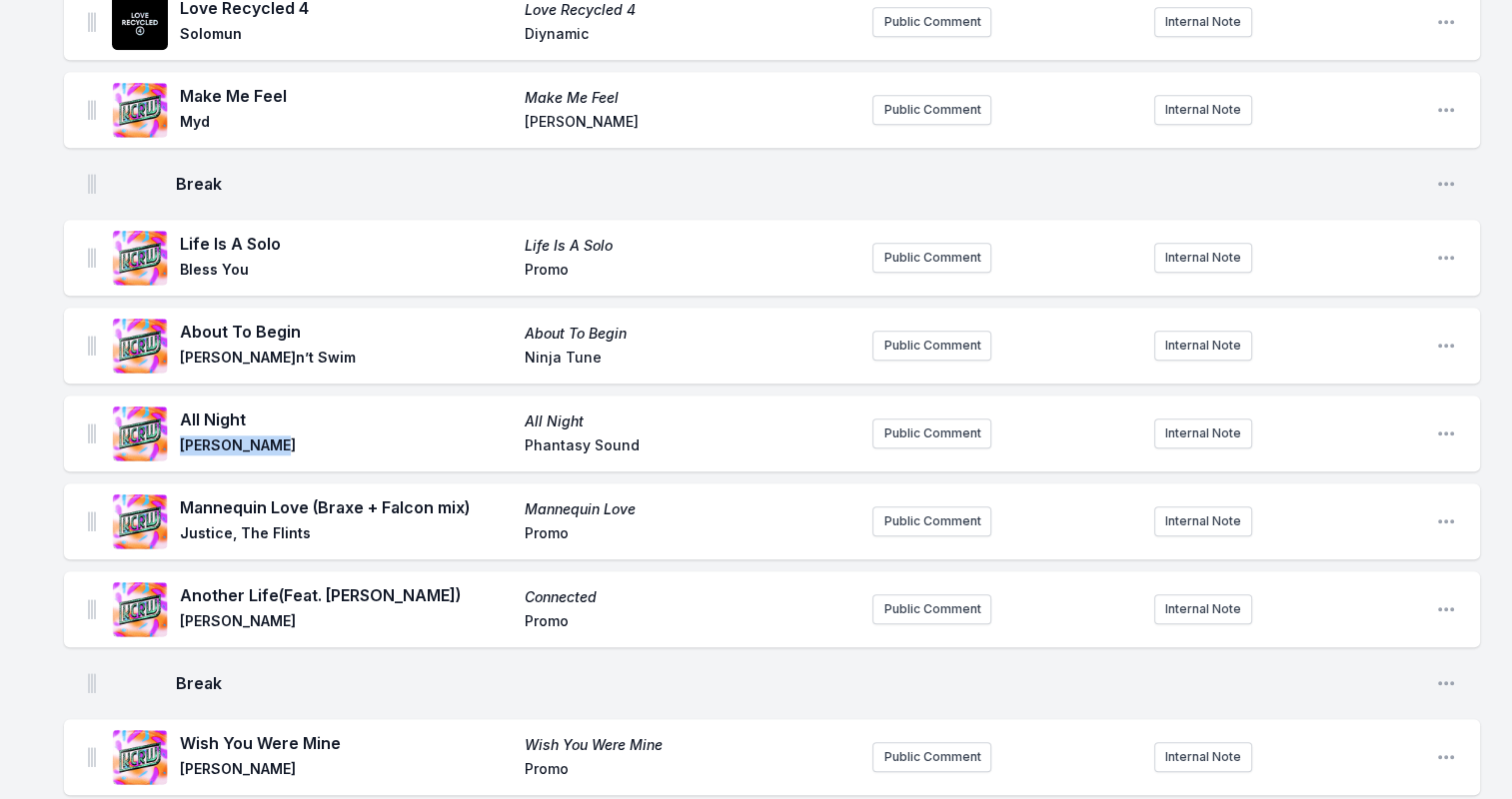 drag, startPoint x: 180, startPoint y: 445, endPoint x: 332, endPoint y: 447, distance: 152.01316 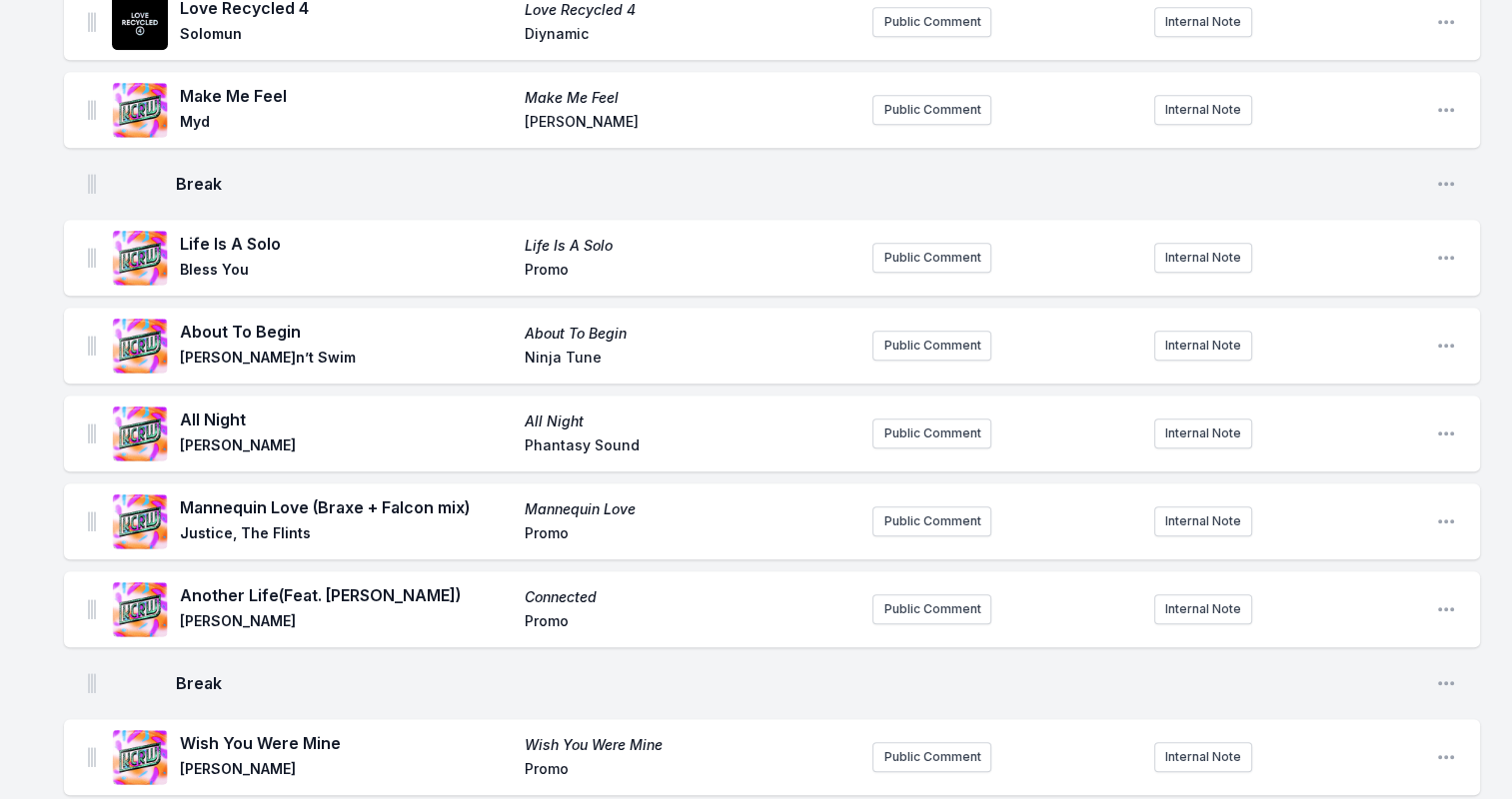 click on "Phantasy Sound" at bounding box center [691, 447] 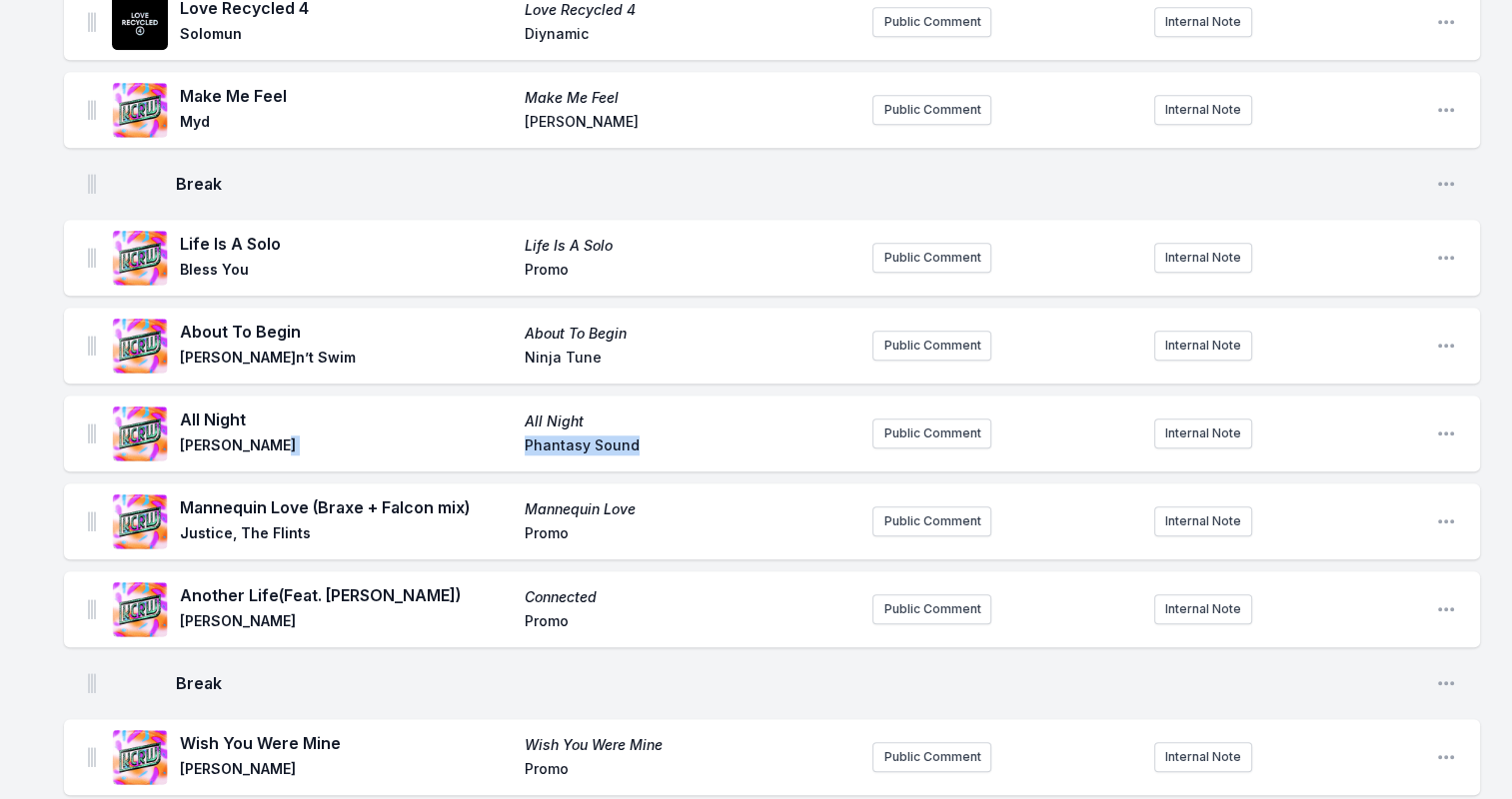 drag, startPoint x: 650, startPoint y: 447, endPoint x: 470, endPoint y: 435, distance: 180.39956 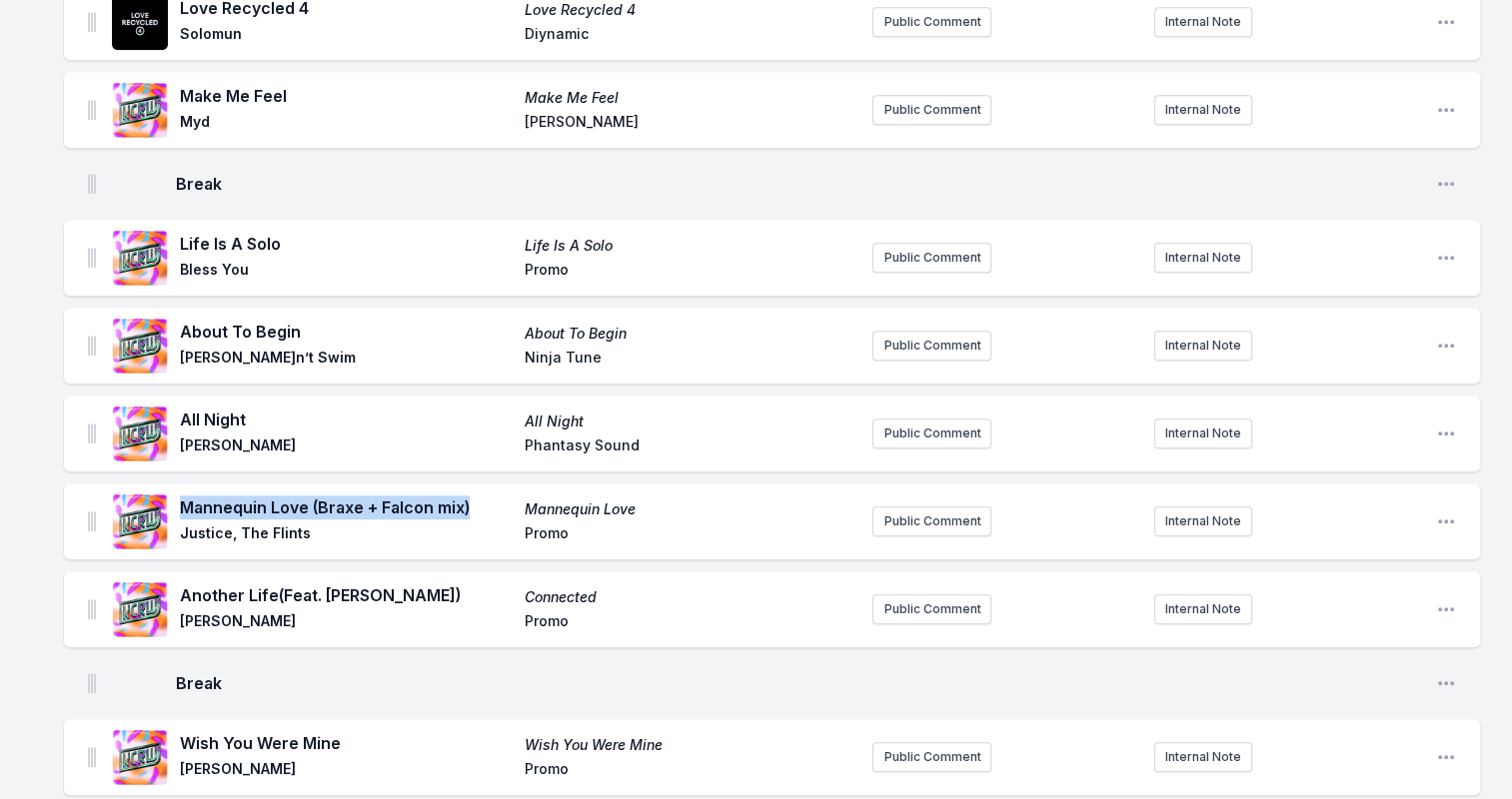 drag, startPoint x: 220, startPoint y: 506, endPoint x: 492, endPoint y: 509, distance: 272.01654 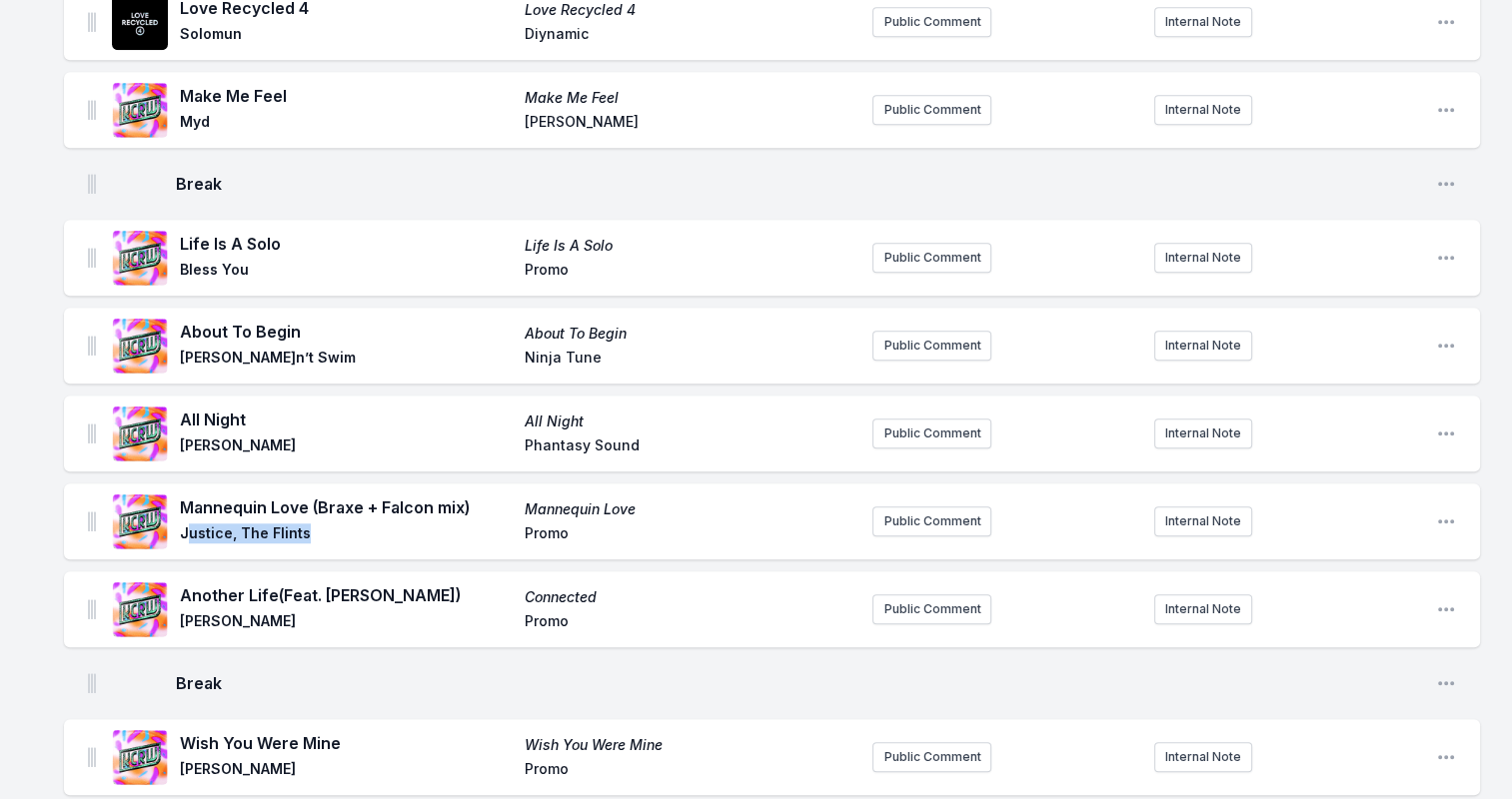 drag, startPoint x: 212, startPoint y: 537, endPoint x: 340, endPoint y: 540, distance: 128.03515 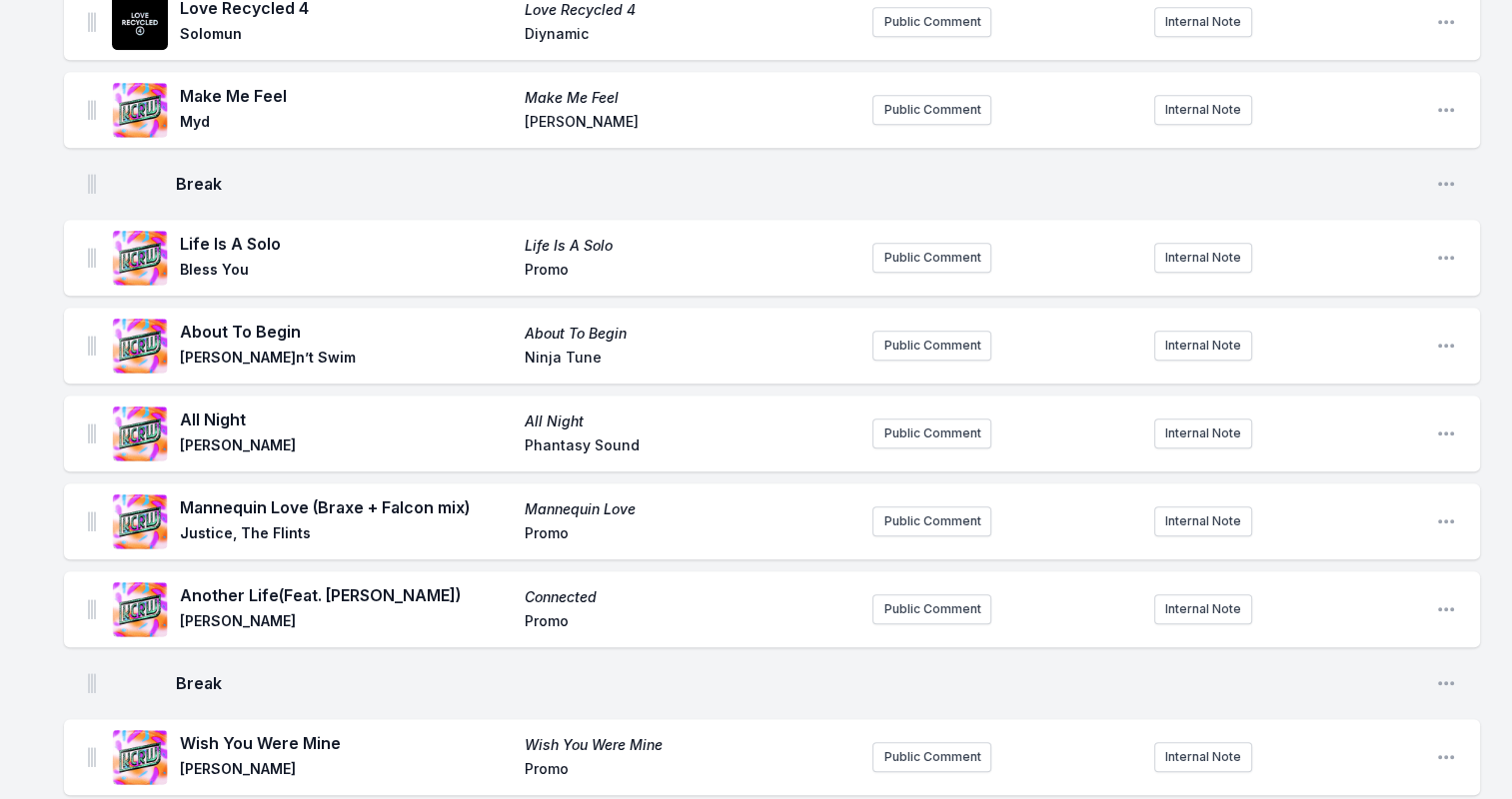 click on "Mannequin Love (Braxe + Falcon mix)" at bounding box center (346, 507) 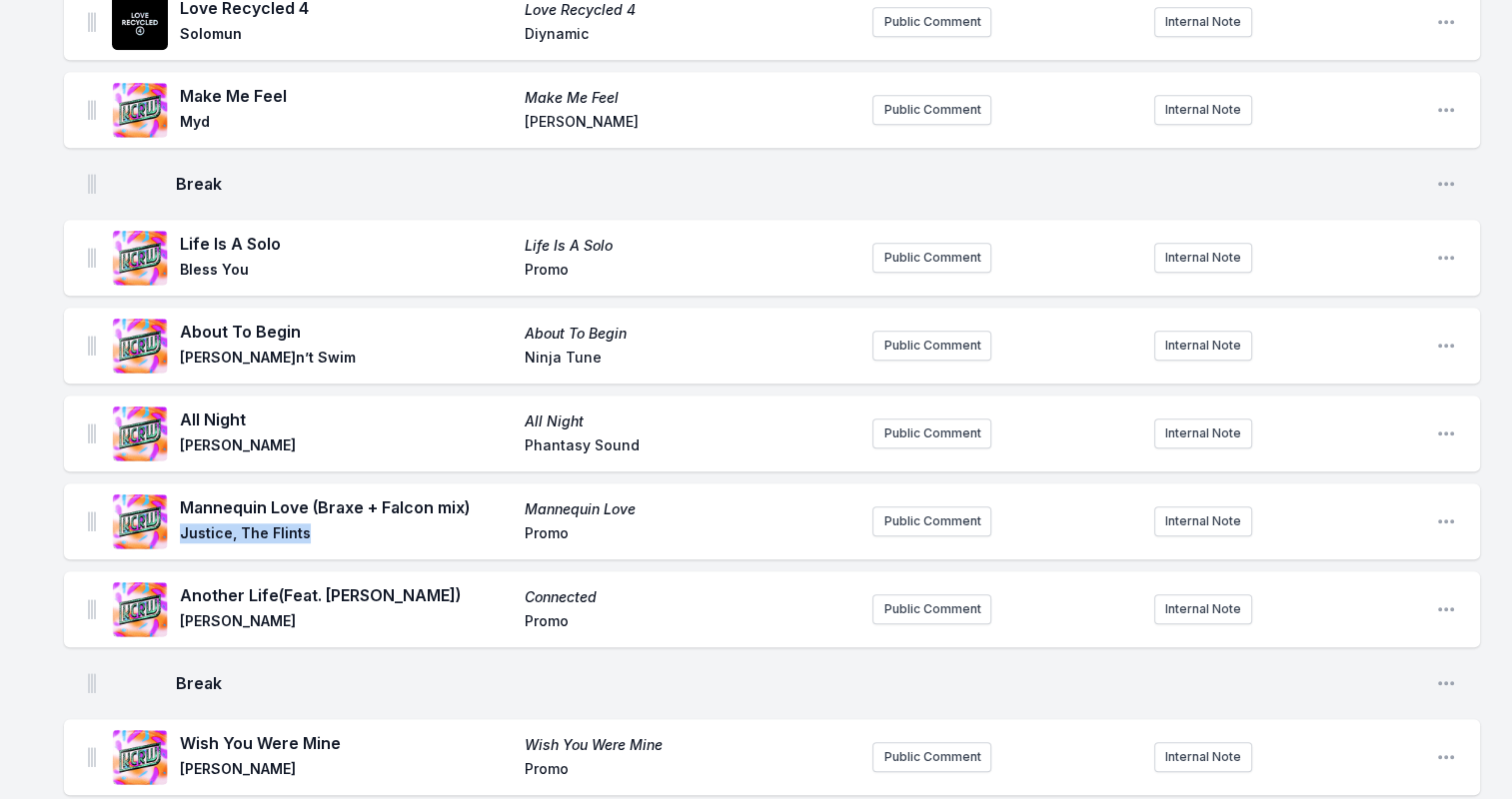 drag, startPoint x: 307, startPoint y: 533, endPoint x: 177, endPoint y: 544, distance: 130.46455 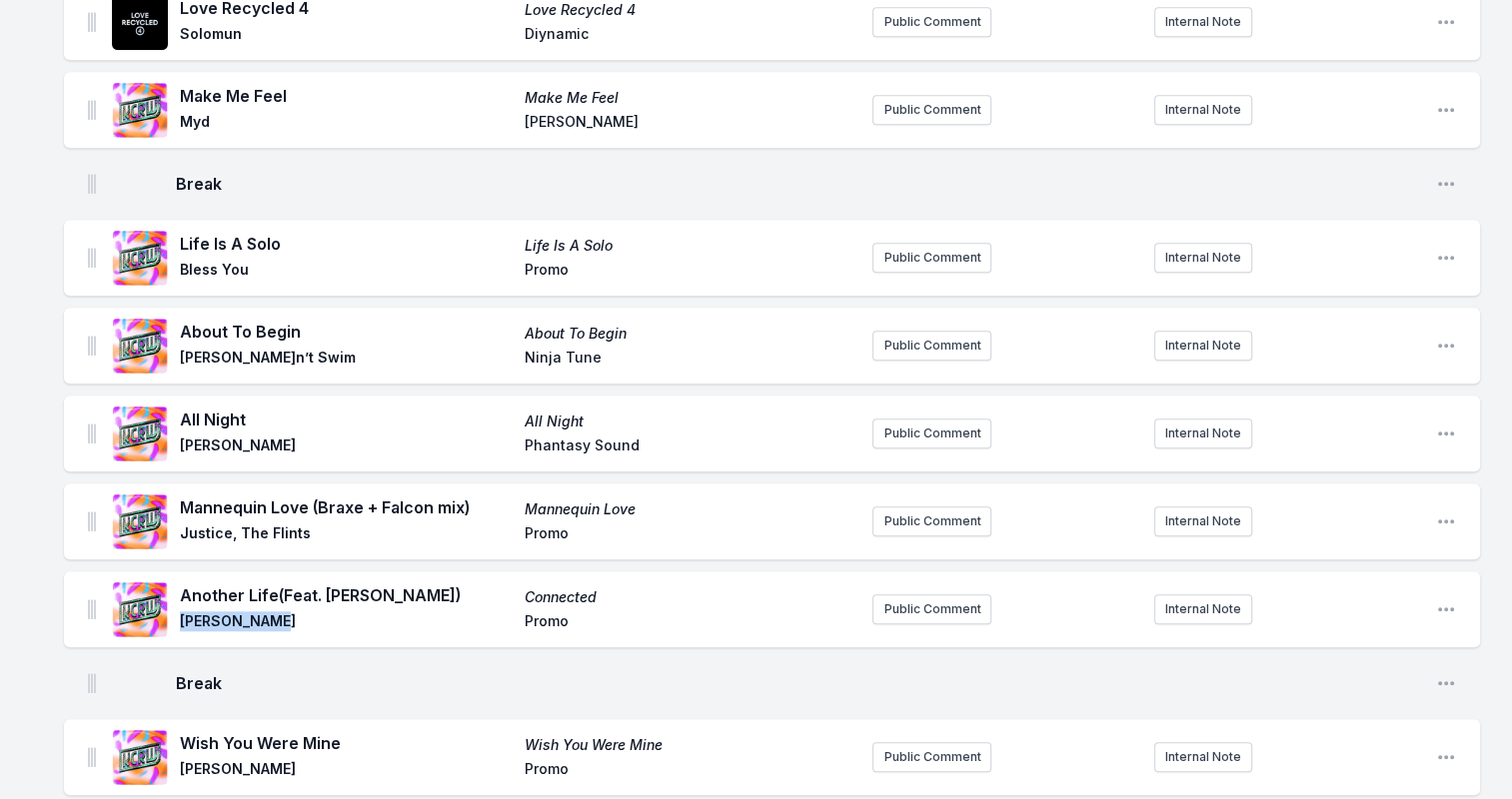drag, startPoint x: 182, startPoint y: 624, endPoint x: 273, endPoint y: 615, distance: 91.44397 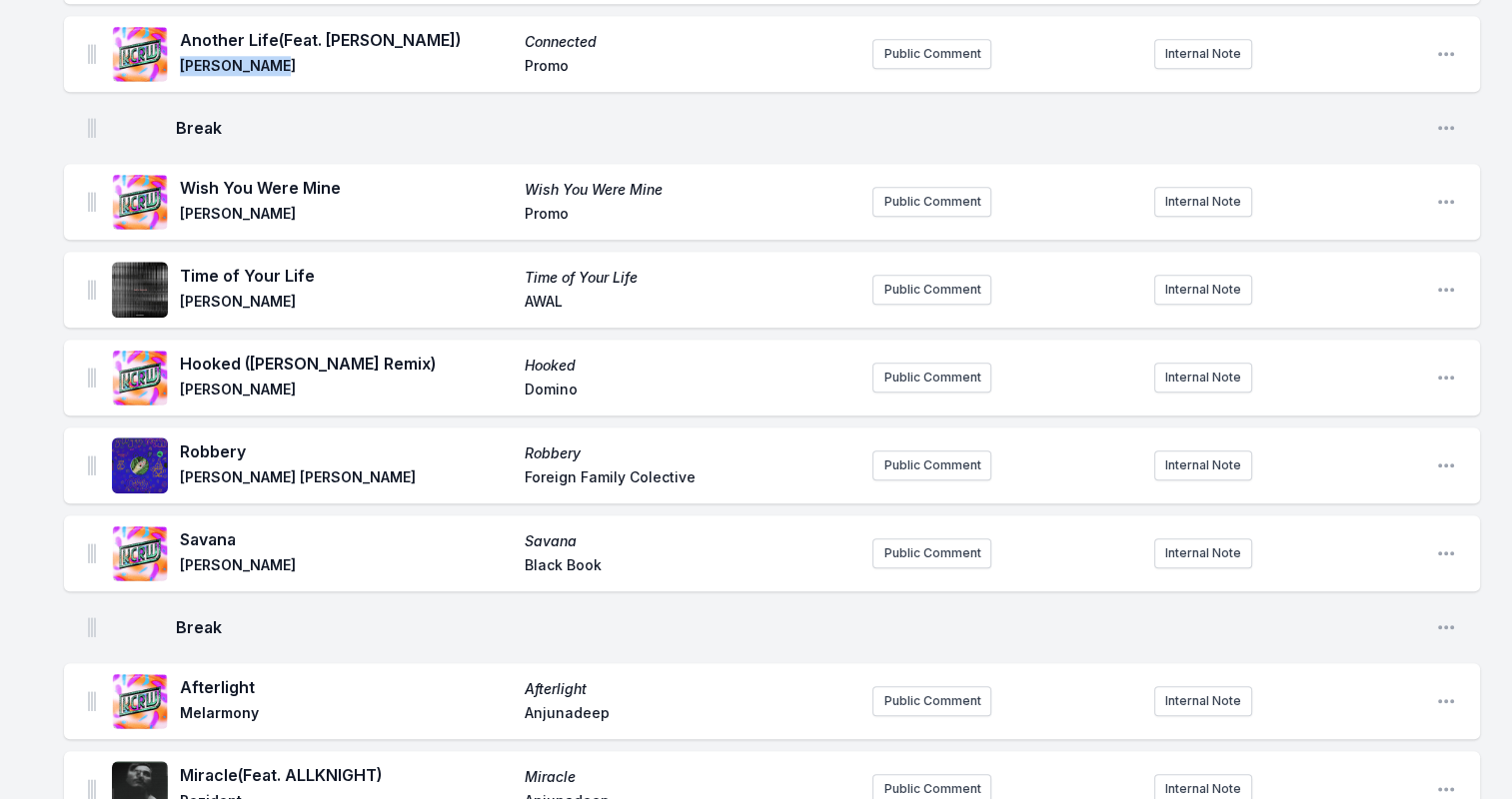 scroll, scrollTop: 2097, scrollLeft: 0, axis: vertical 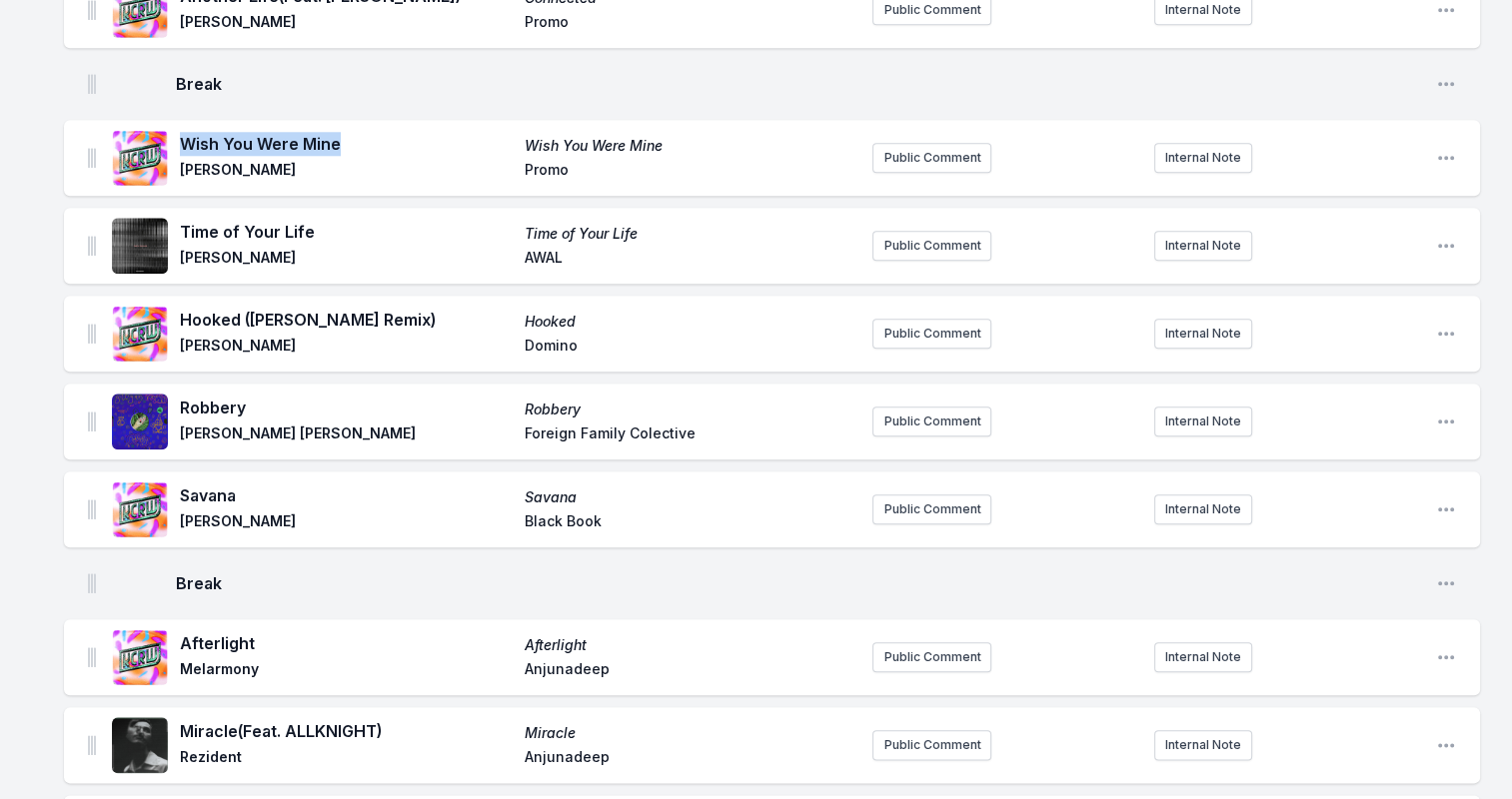 drag, startPoint x: 181, startPoint y: 139, endPoint x: 360, endPoint y: 146, distance: 179.13682 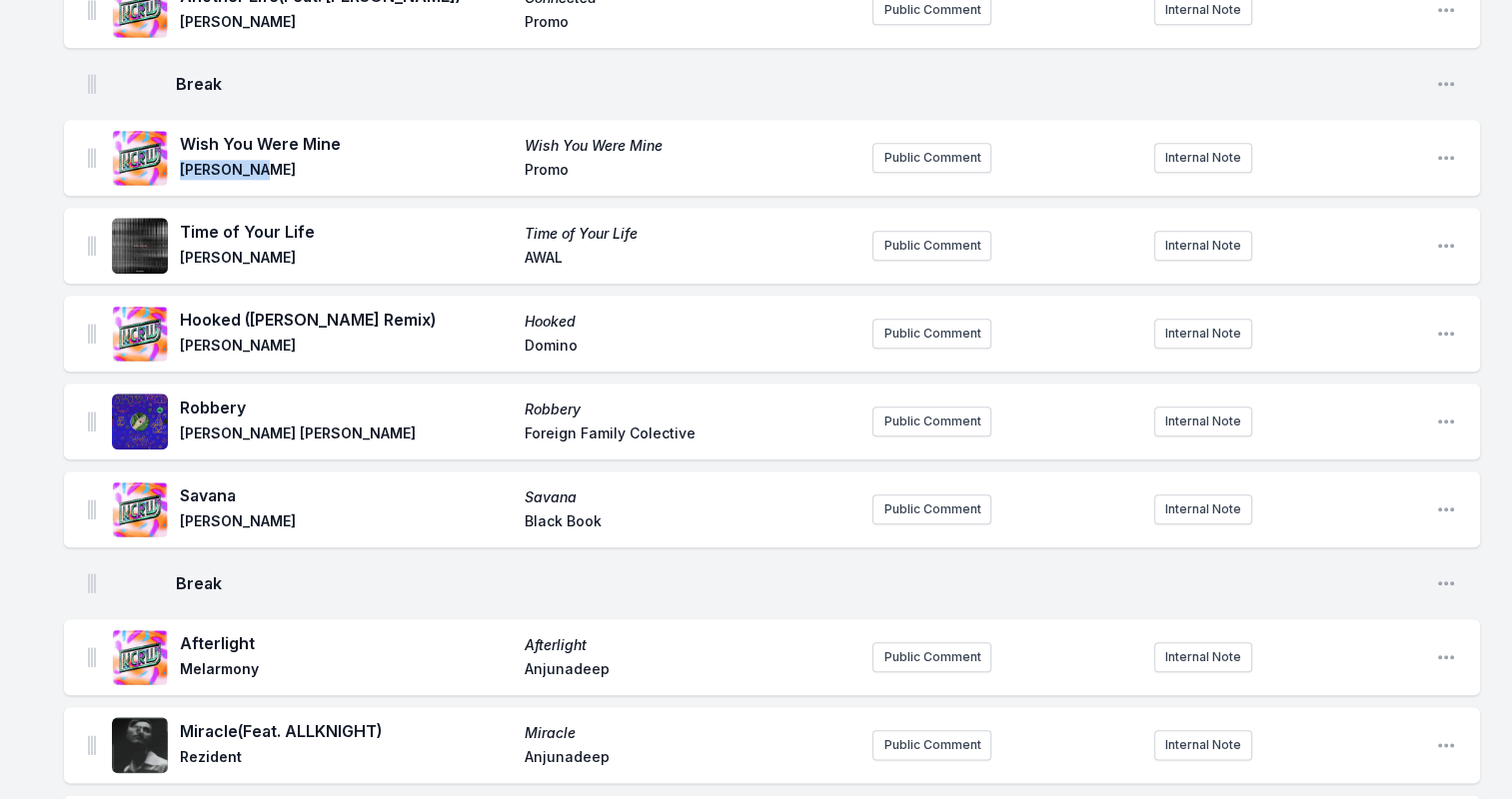 drag, startPoint x: 180, startPoint y: 169, endPoint x: 260, endPoint y: 175, distance: 80.224684 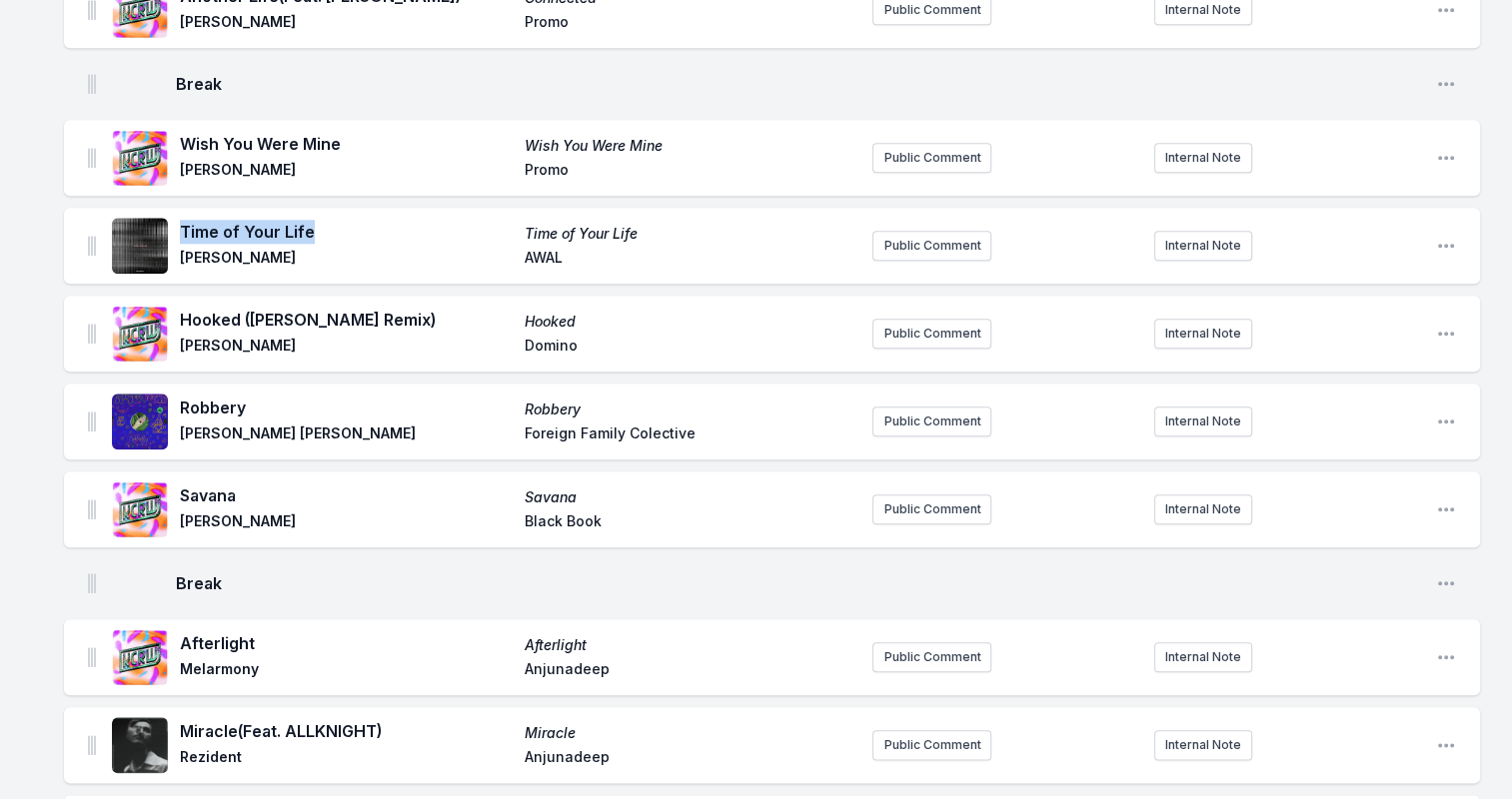 drag, startPoint x: 182, startPoint y: 235, endPoint x: 345, endPoint y: 238, distance: 163.0276 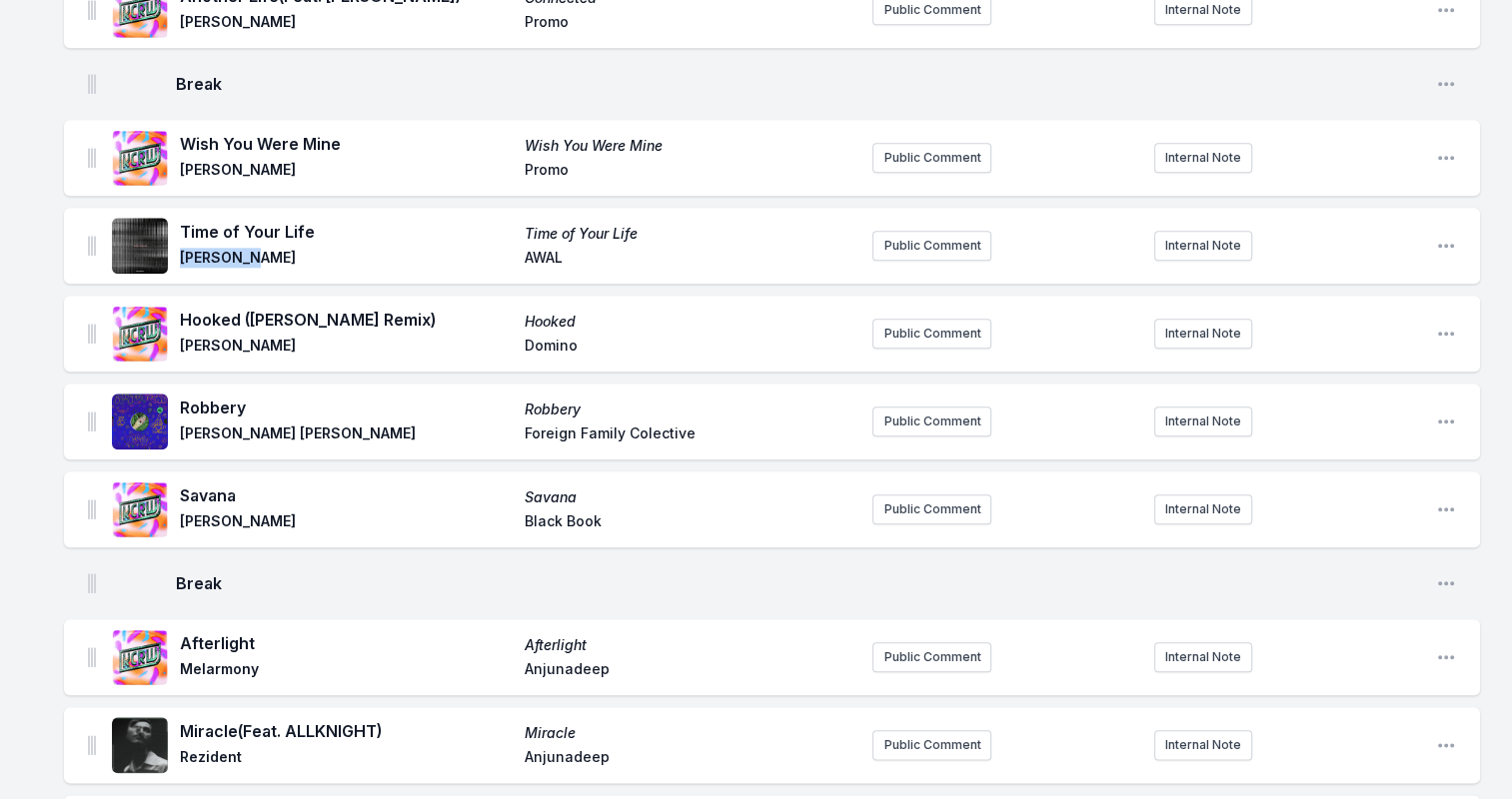 drag, startPoint x: 178, startPoint y: 258, endPoint x: 297, endPoint y: 256, distance: 119.01681 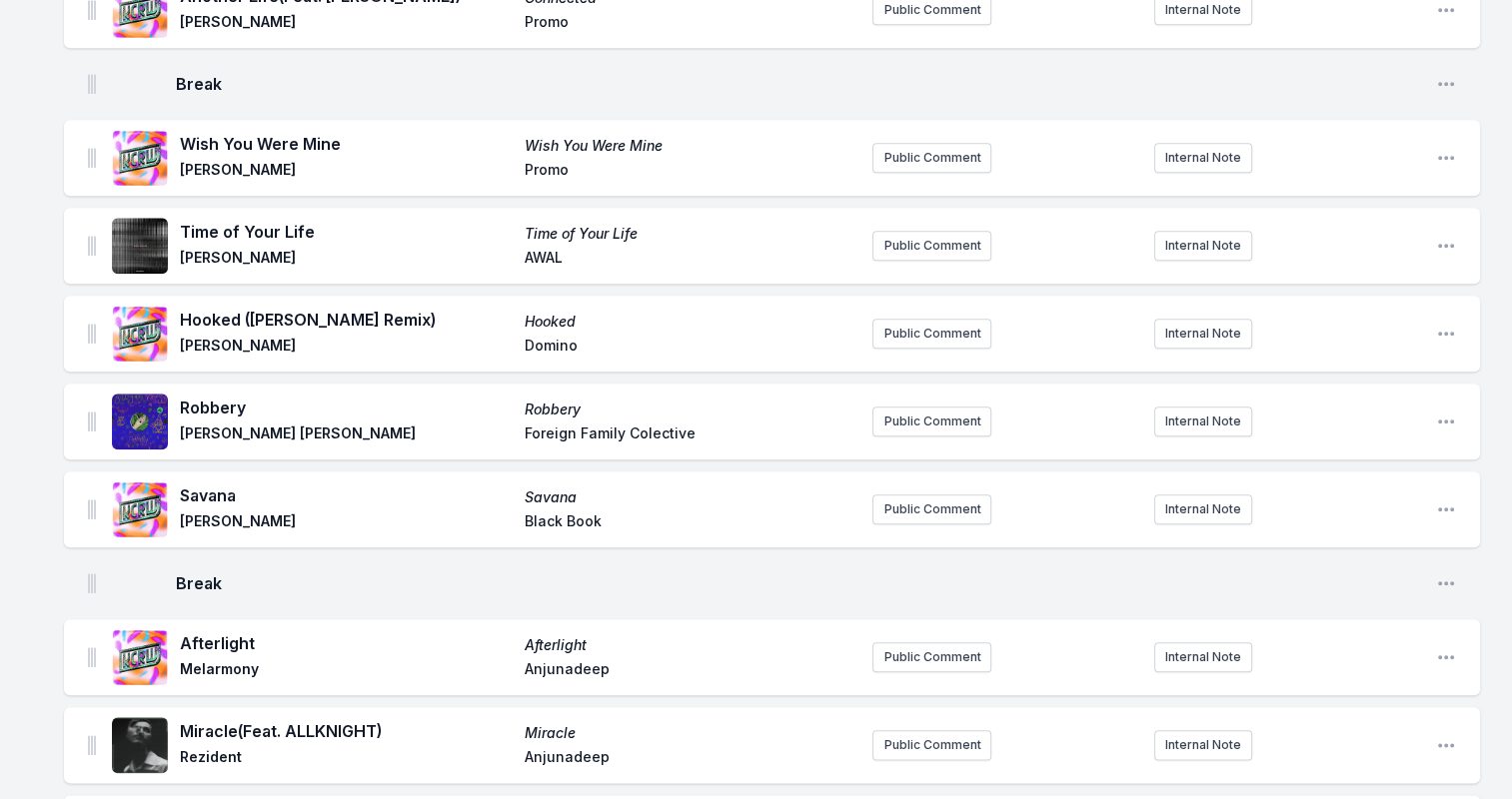 click on "AWAL" at bounding box center (691, 260) 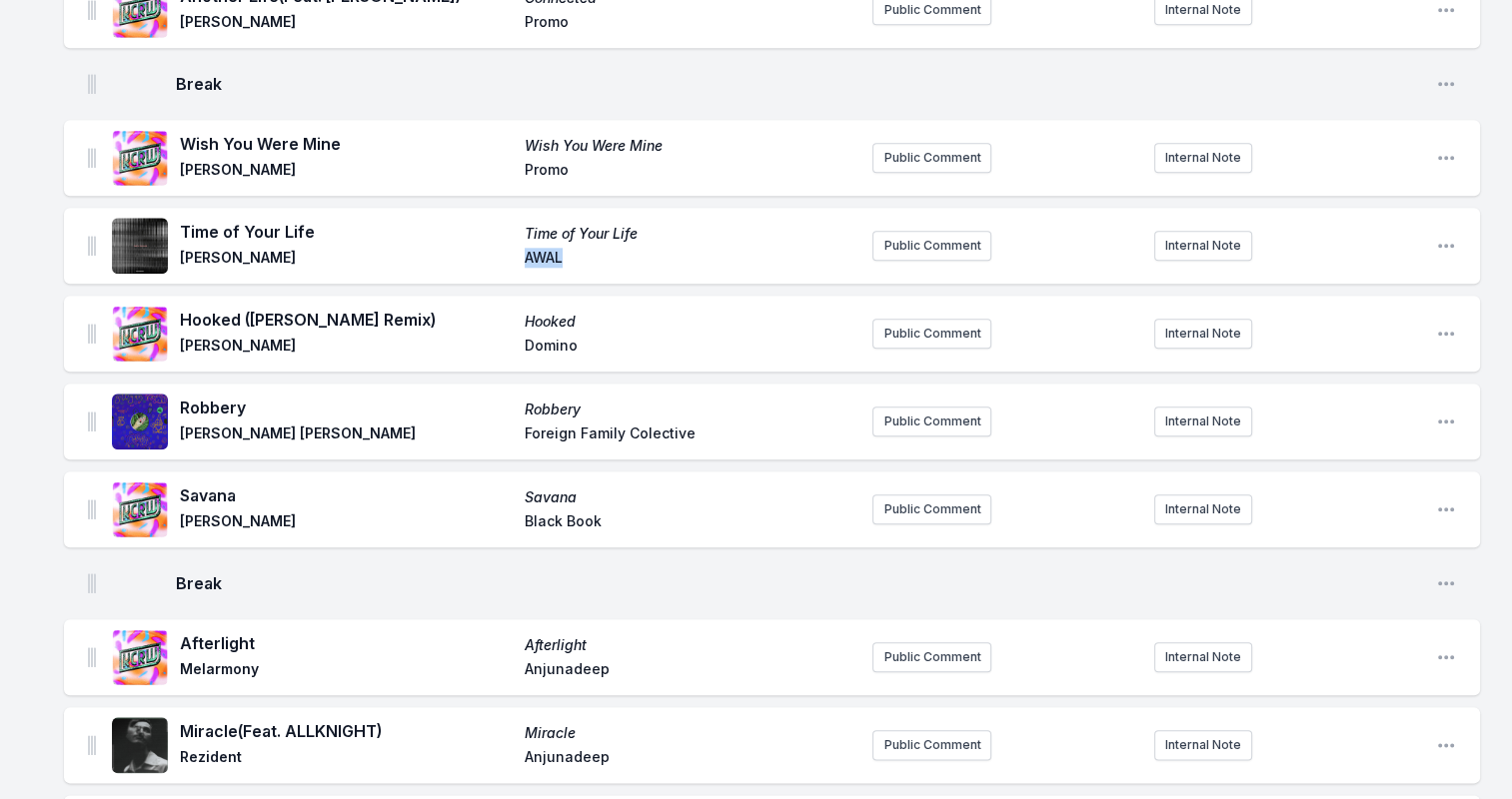 click on "AWAL" at bounding box center (691, 260) 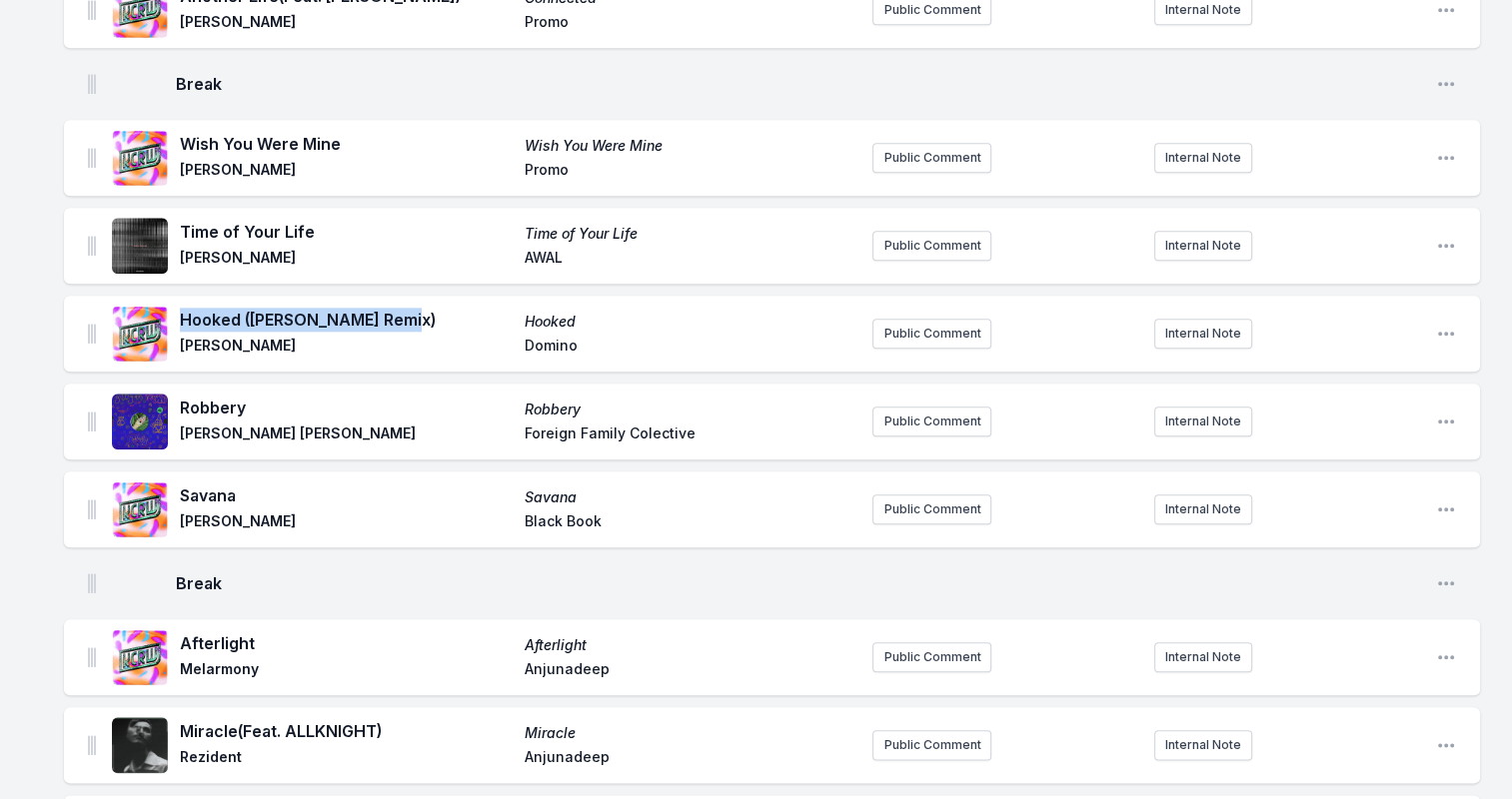 drag, startPoint x: 176, startPoint y: 318, endPoint x: 460, endPoint y: 316, distance: 284.00704 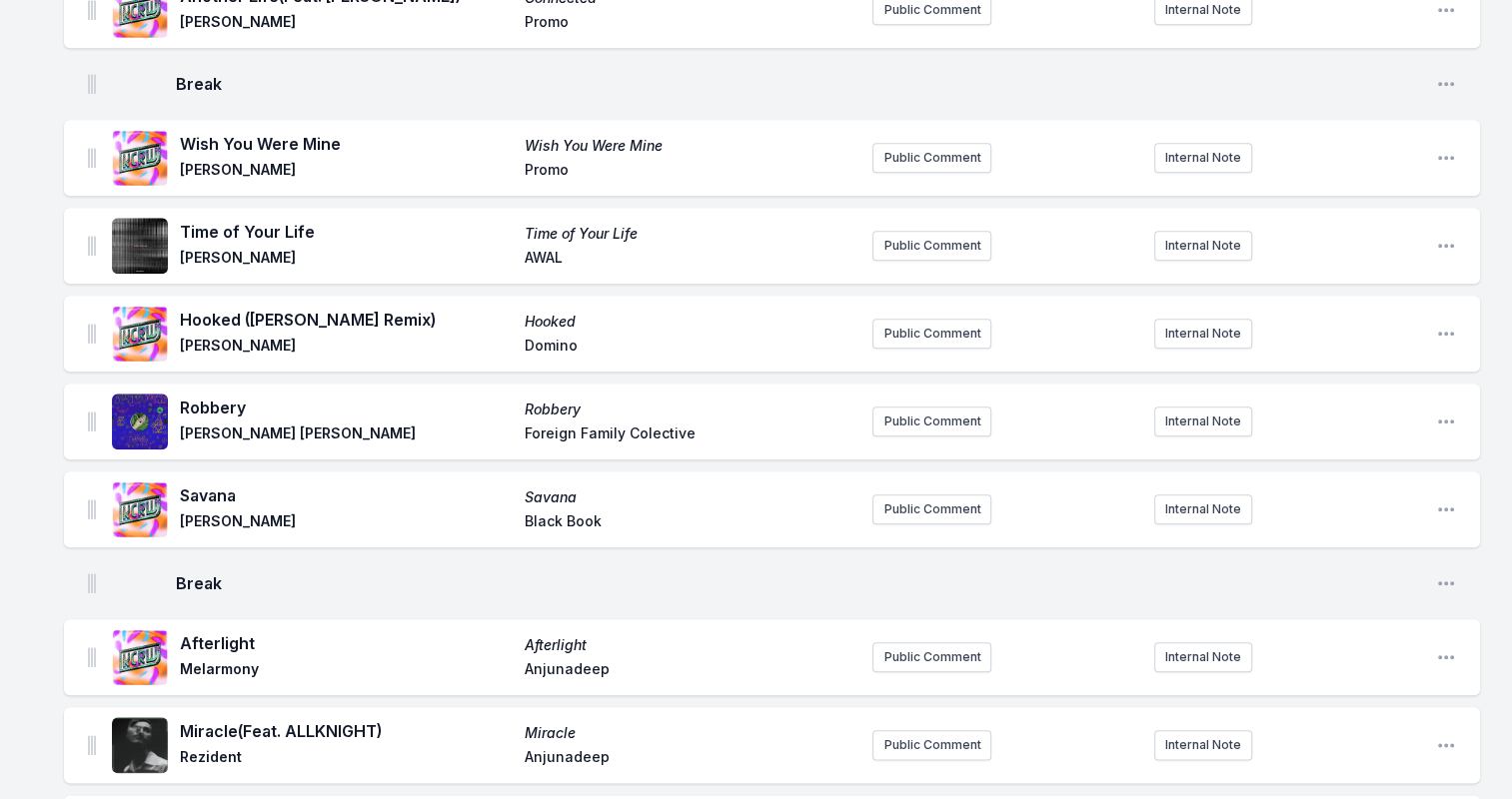 click on "[PERSON_NAME]" at bounding box center [346, 348] 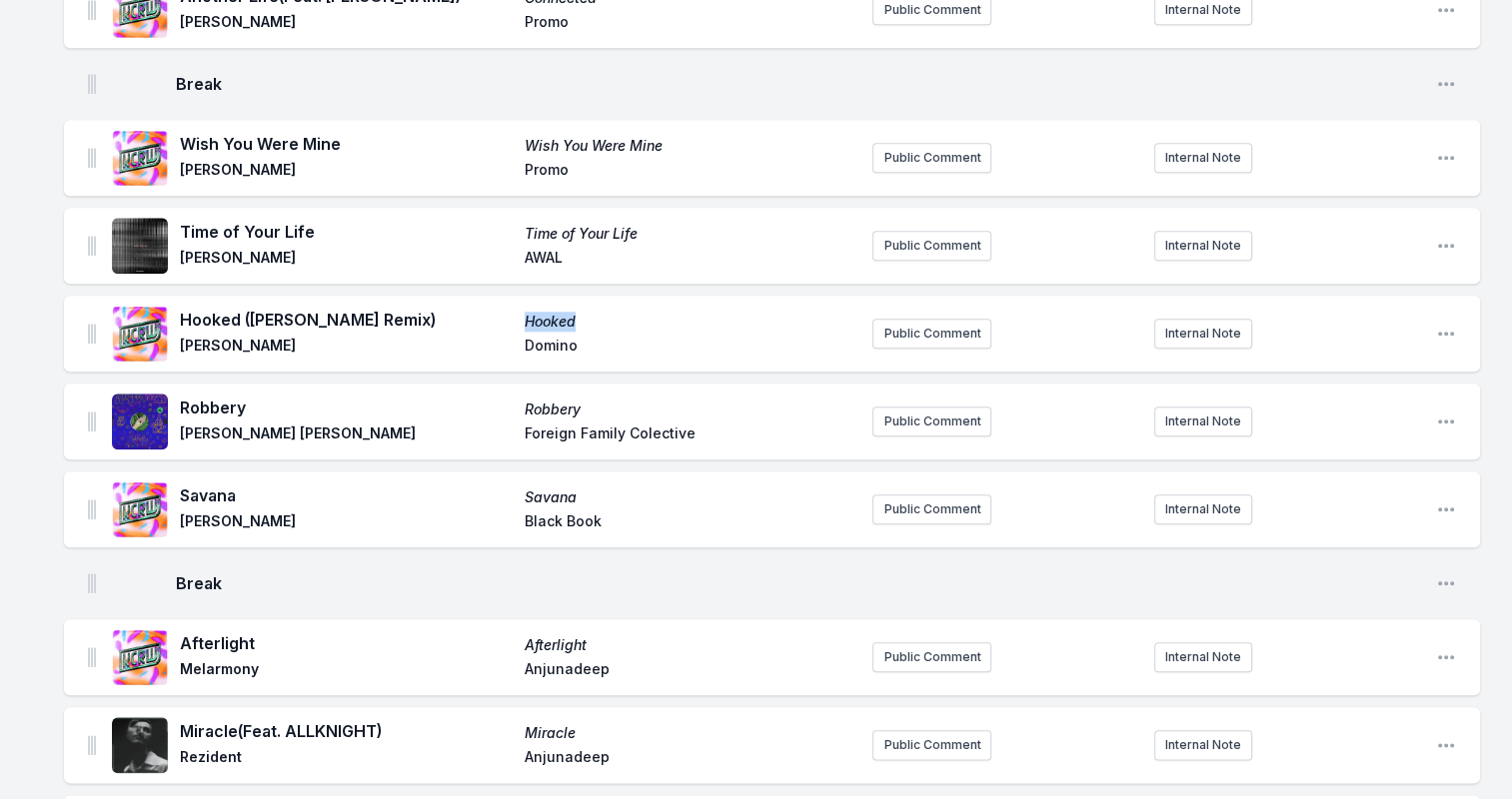 click on "Hooked" at bounding box center [691, 322] 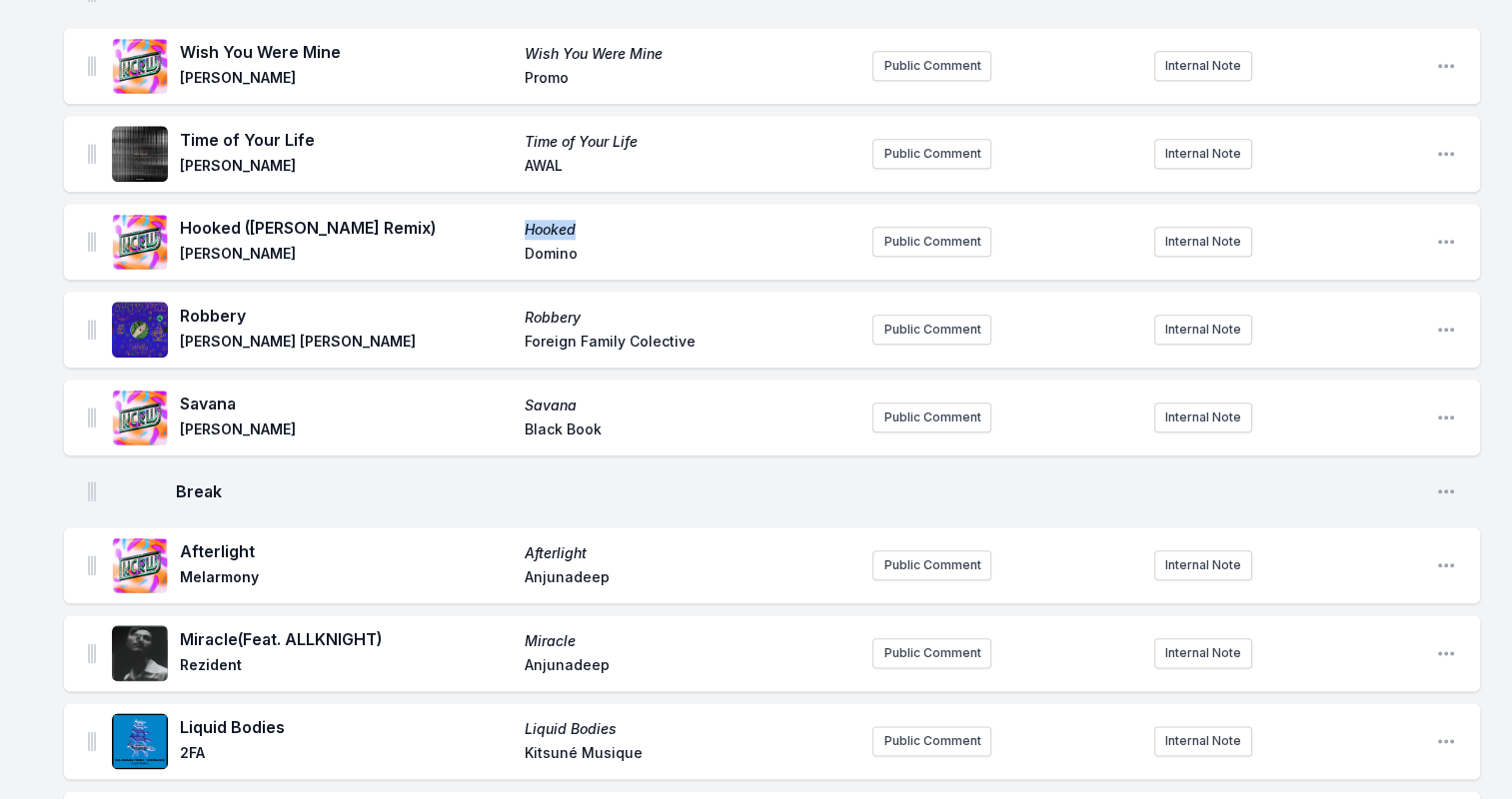 scroll, scrollTop: 2297, scrollLeft: 0, axis: vertical 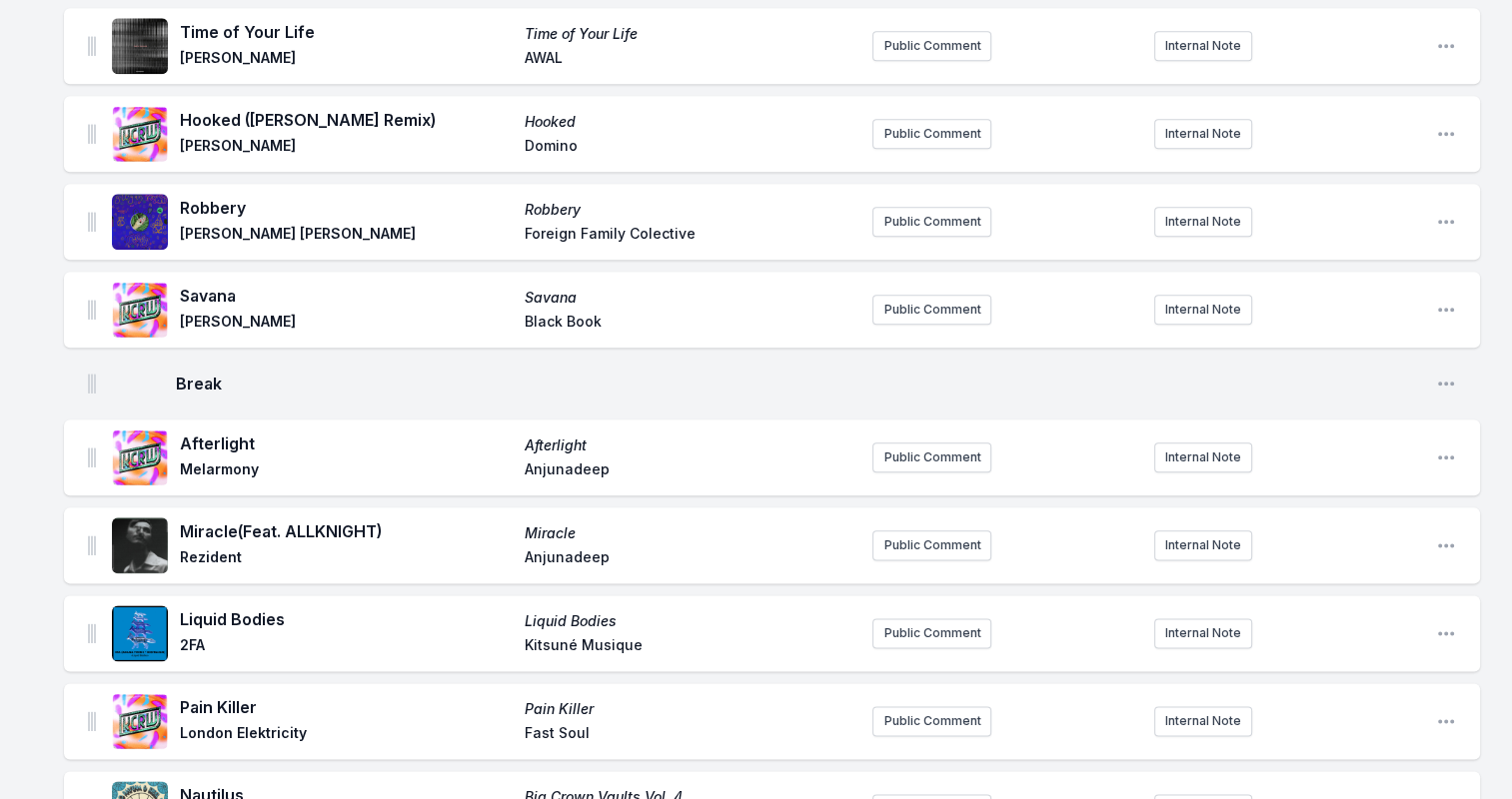 click on "Robbery" at bounding box center [346, 208] 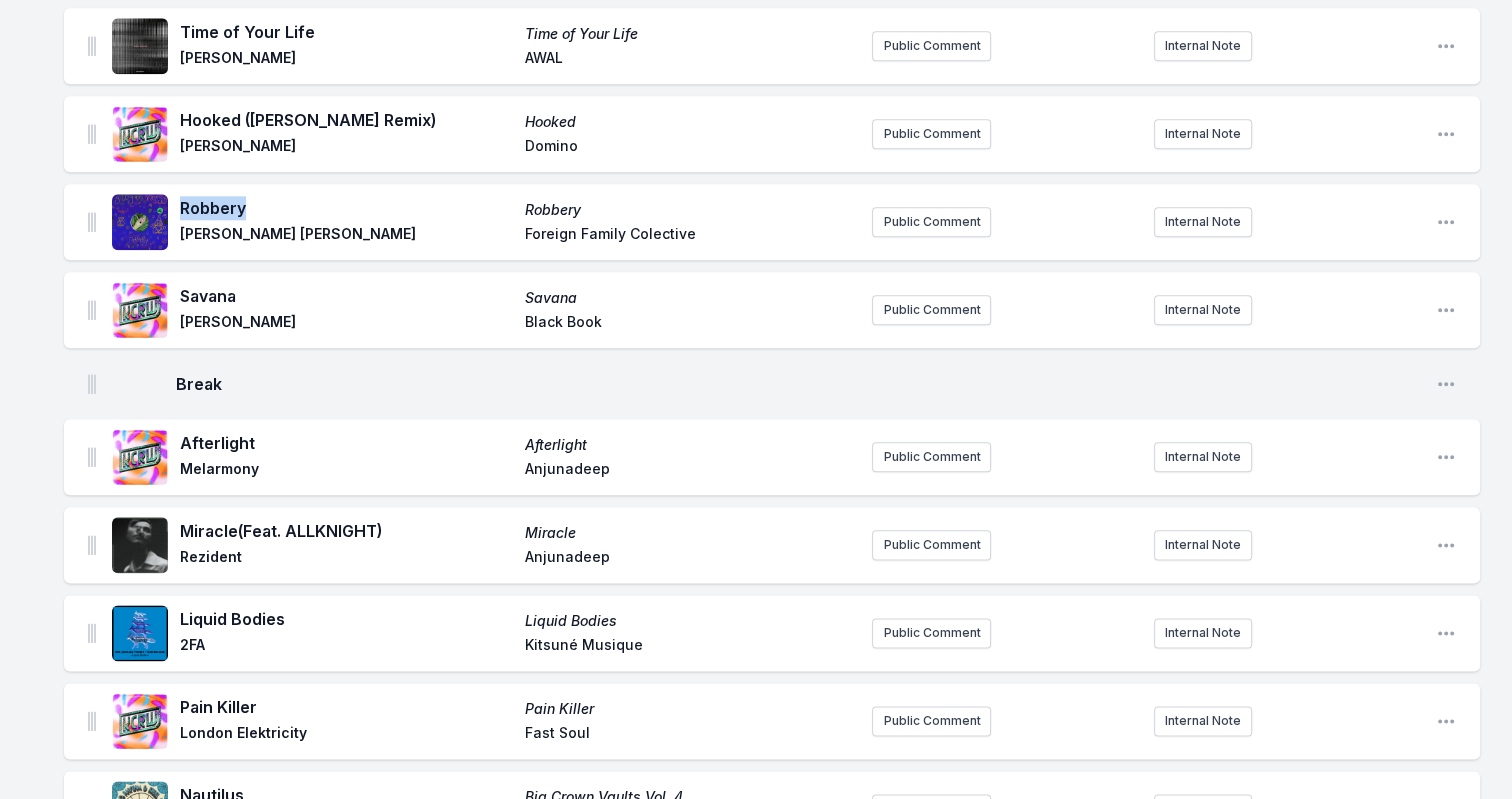 click on "Robbery" at bounding box center (346, 208) 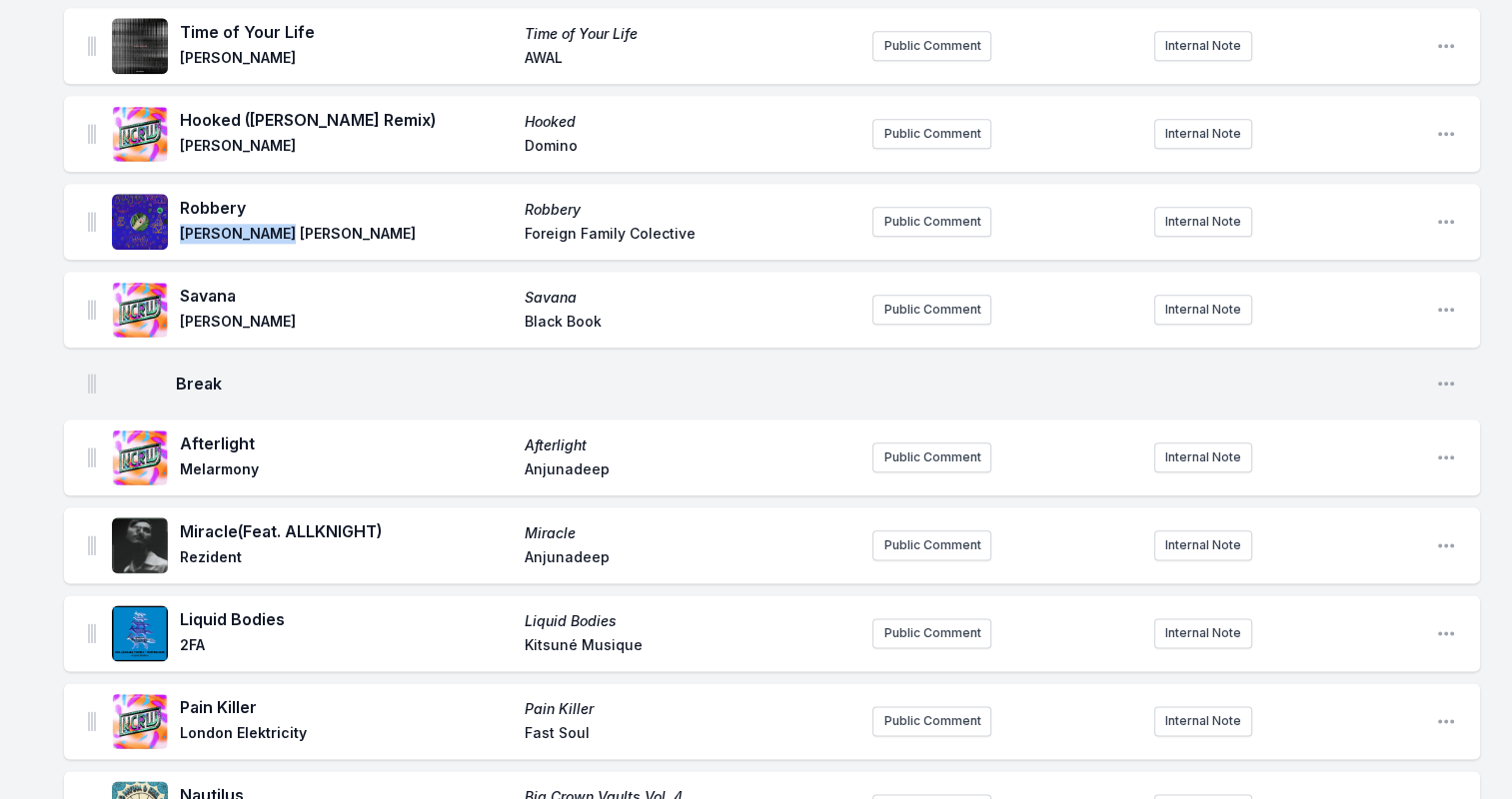 drag, startPoint x: 190, startPoint y: 227, endPoint x: 317, endPoint y: 227, distance: 127 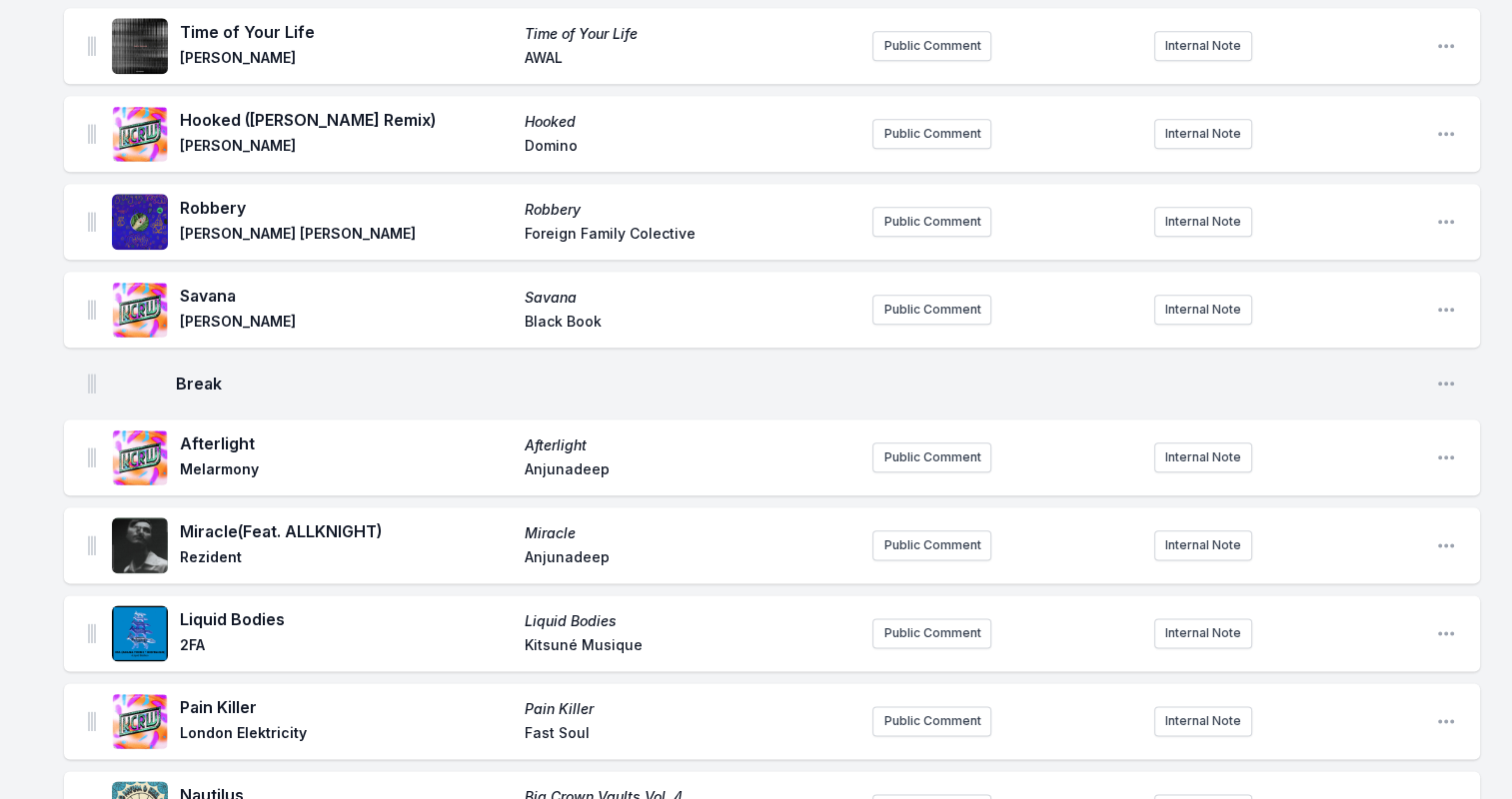 click on "Foreign Family Colective" at bounding box center [691, 236] 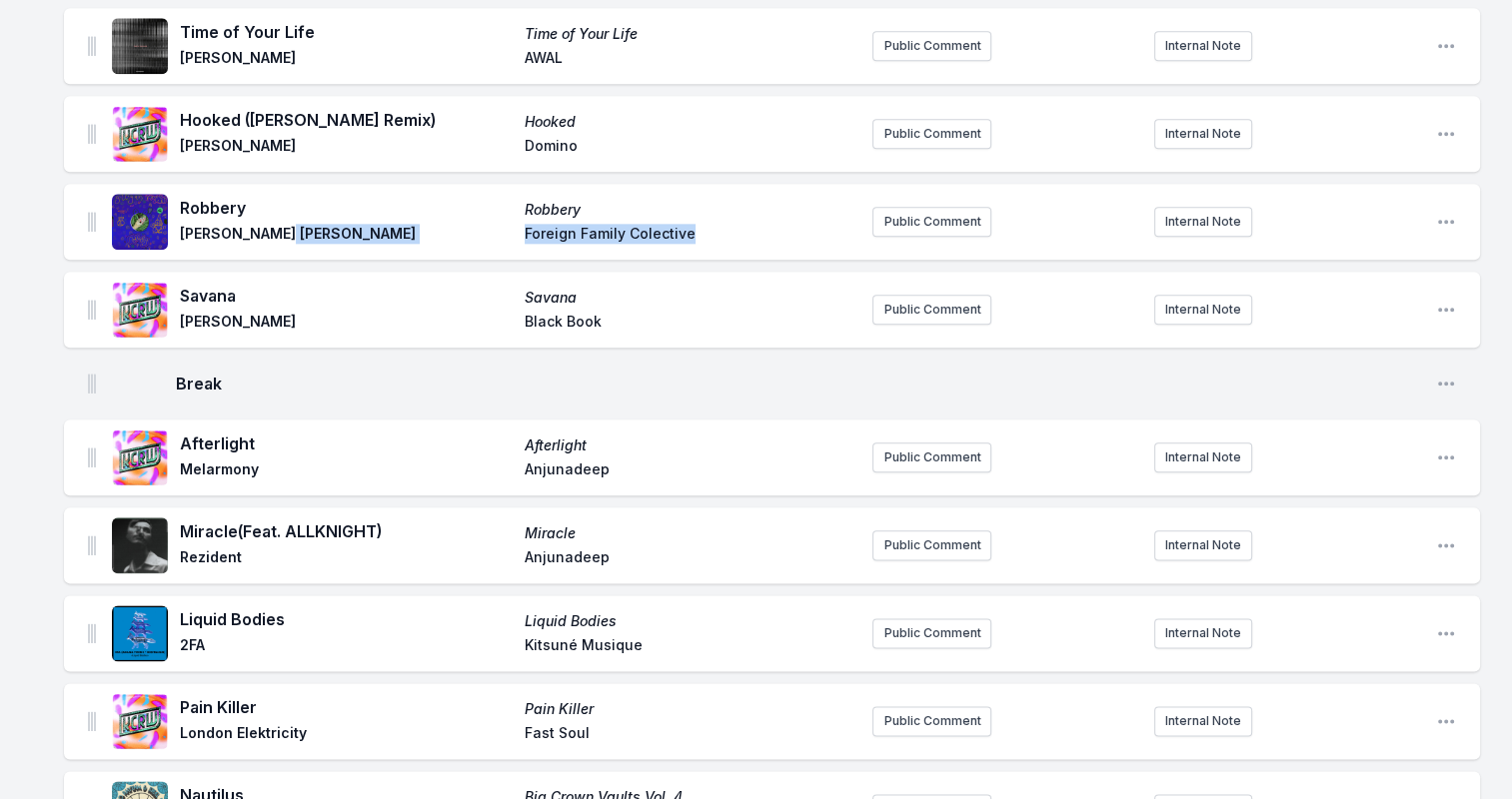 drag, startPoint x: 653, startPoint y: 235, endPoint x: 477, endPoint y: 234, distance: 176.00284 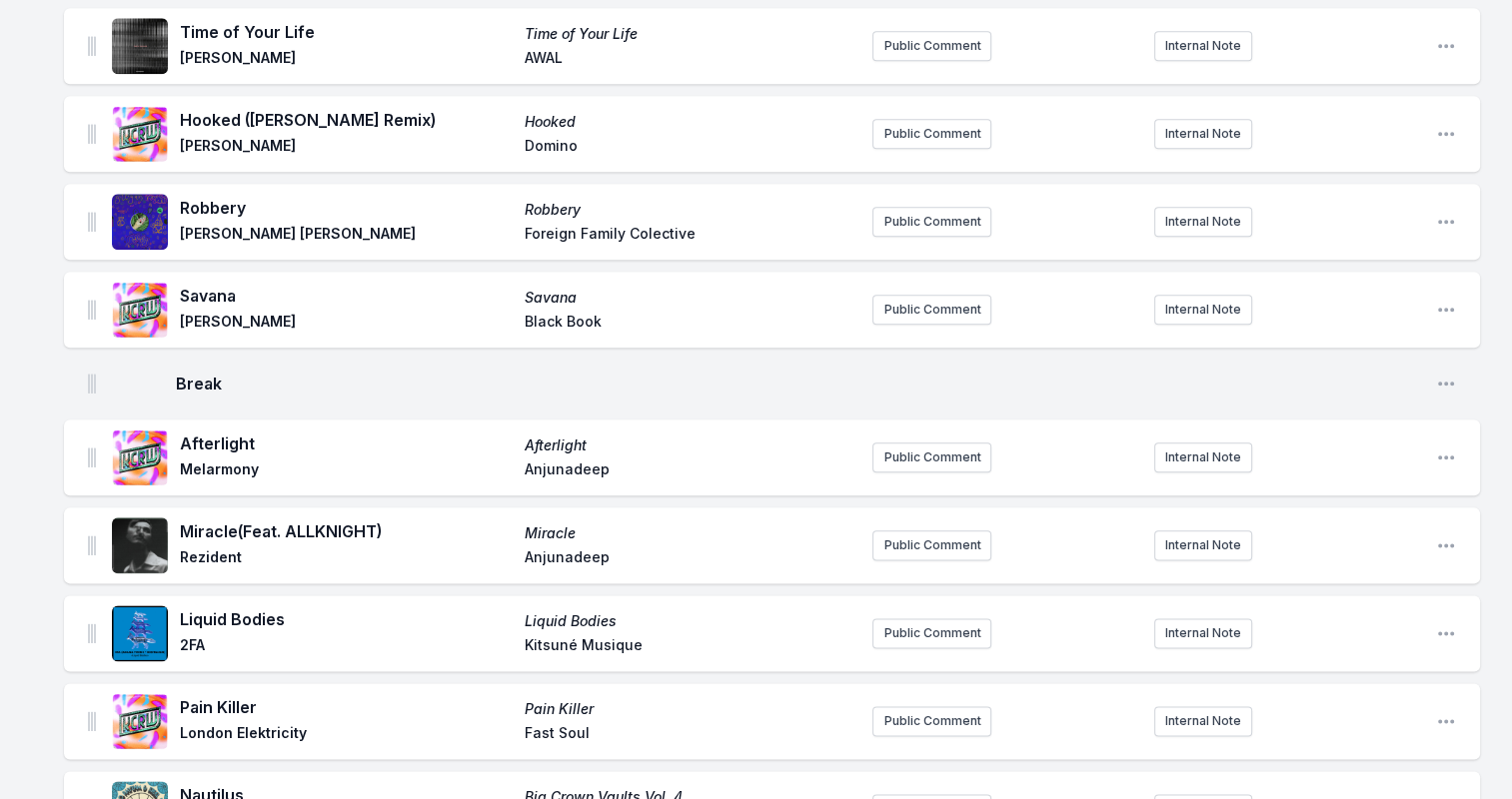 click on "Savana" at bounding box center [346, 296] 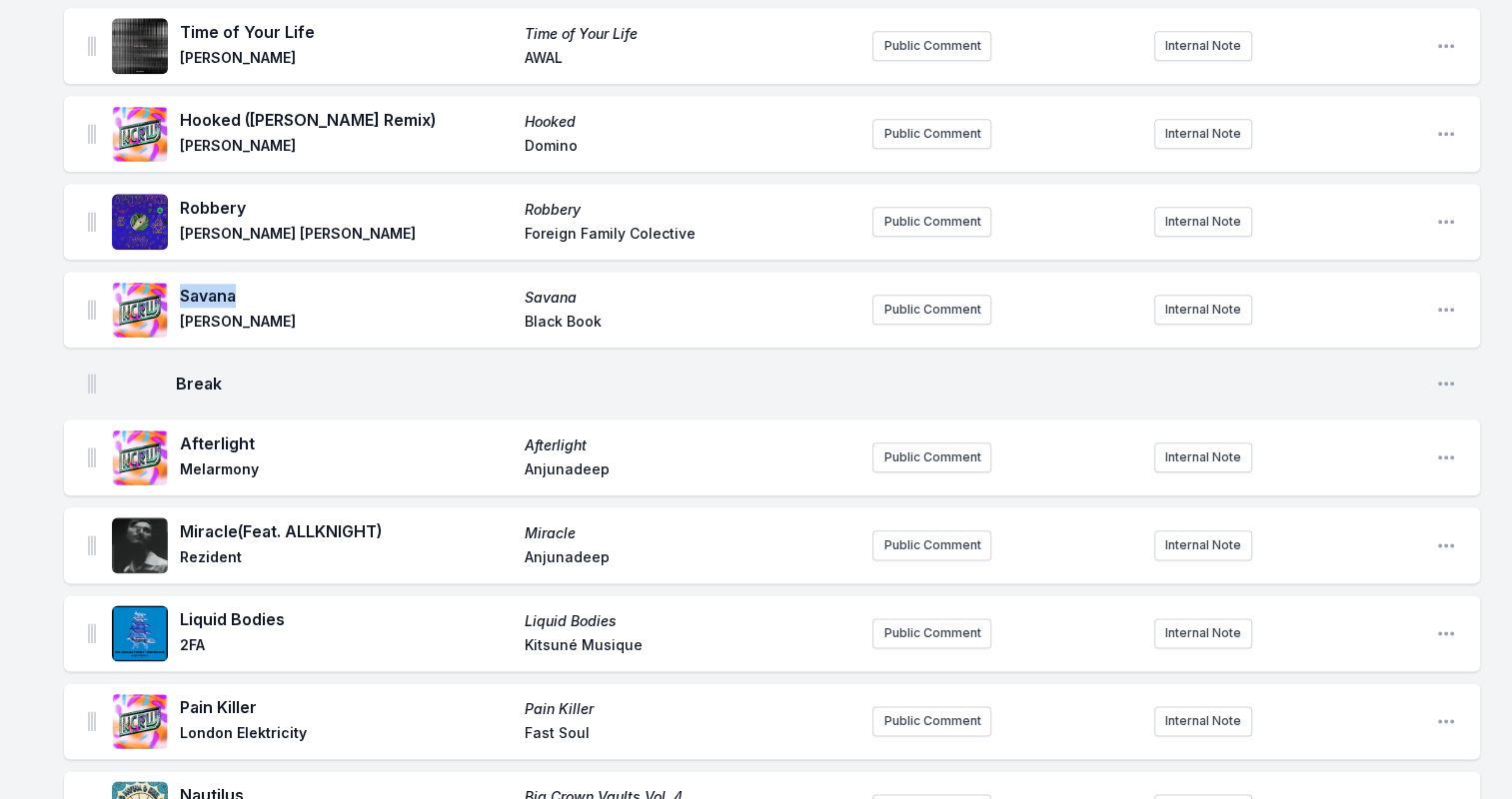 click on "Savana" at bounding box center (346, 296) 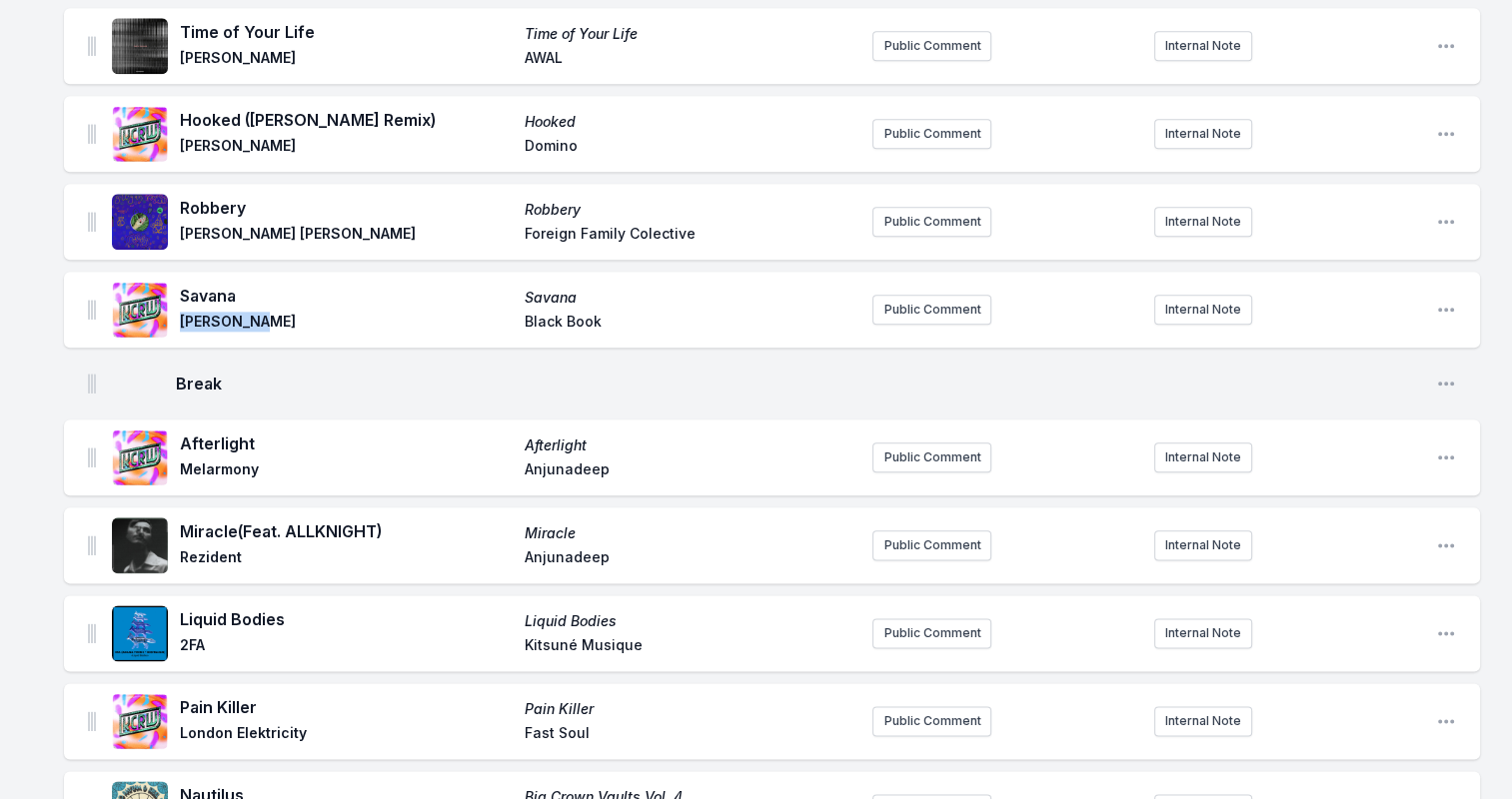 drag, startPoint x: 200, startPoint y: 322, endPoint x: 291, endPoint y: 326, distance: 91.08787 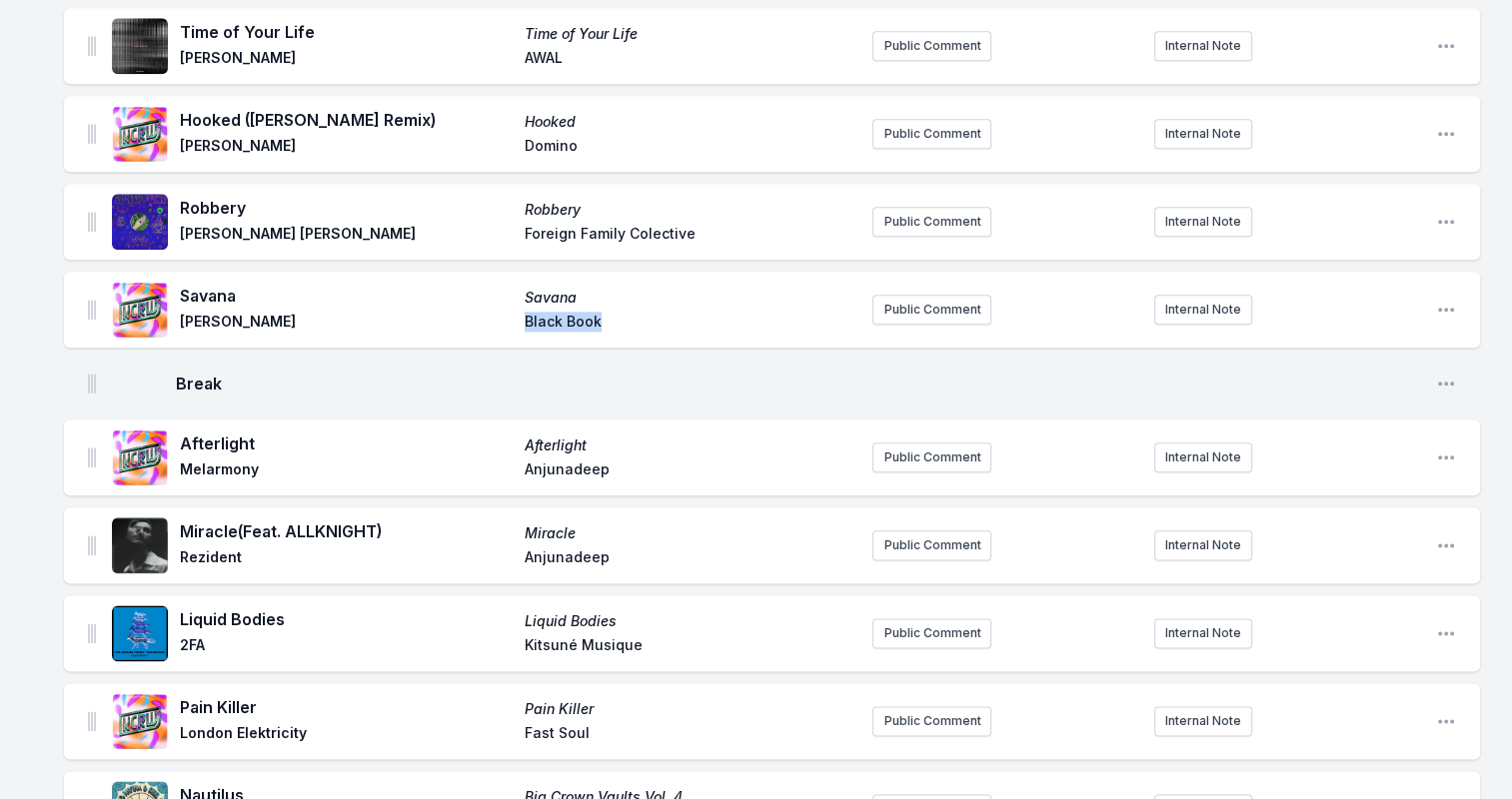 drag, startPoint x: 525, startPoint y: 322, endPoint x: 633, endPoint y: 331, distance: 108.37435 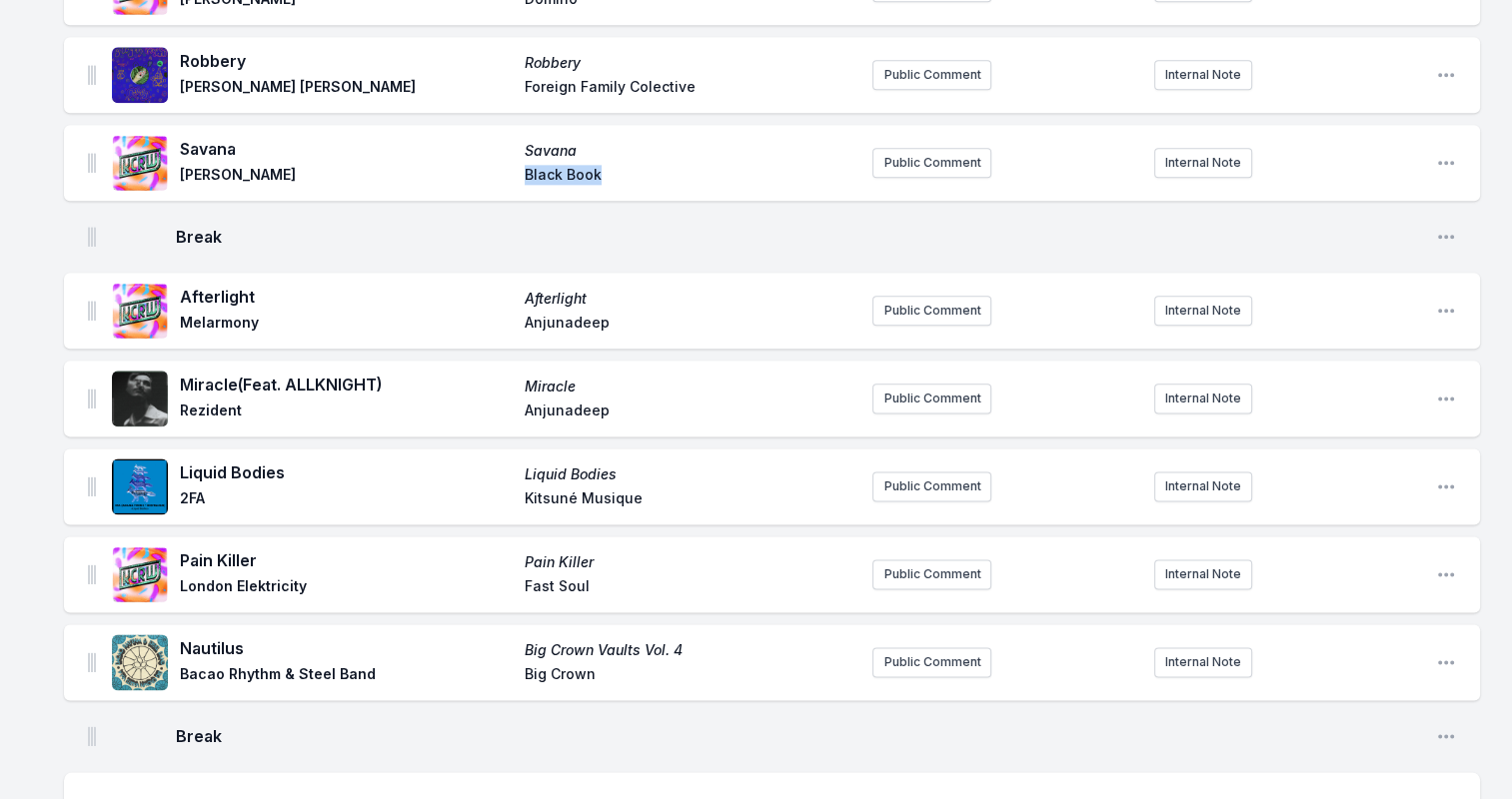 scroll, scrollTop: 2597, scrollLeft: 0, axis: vertical 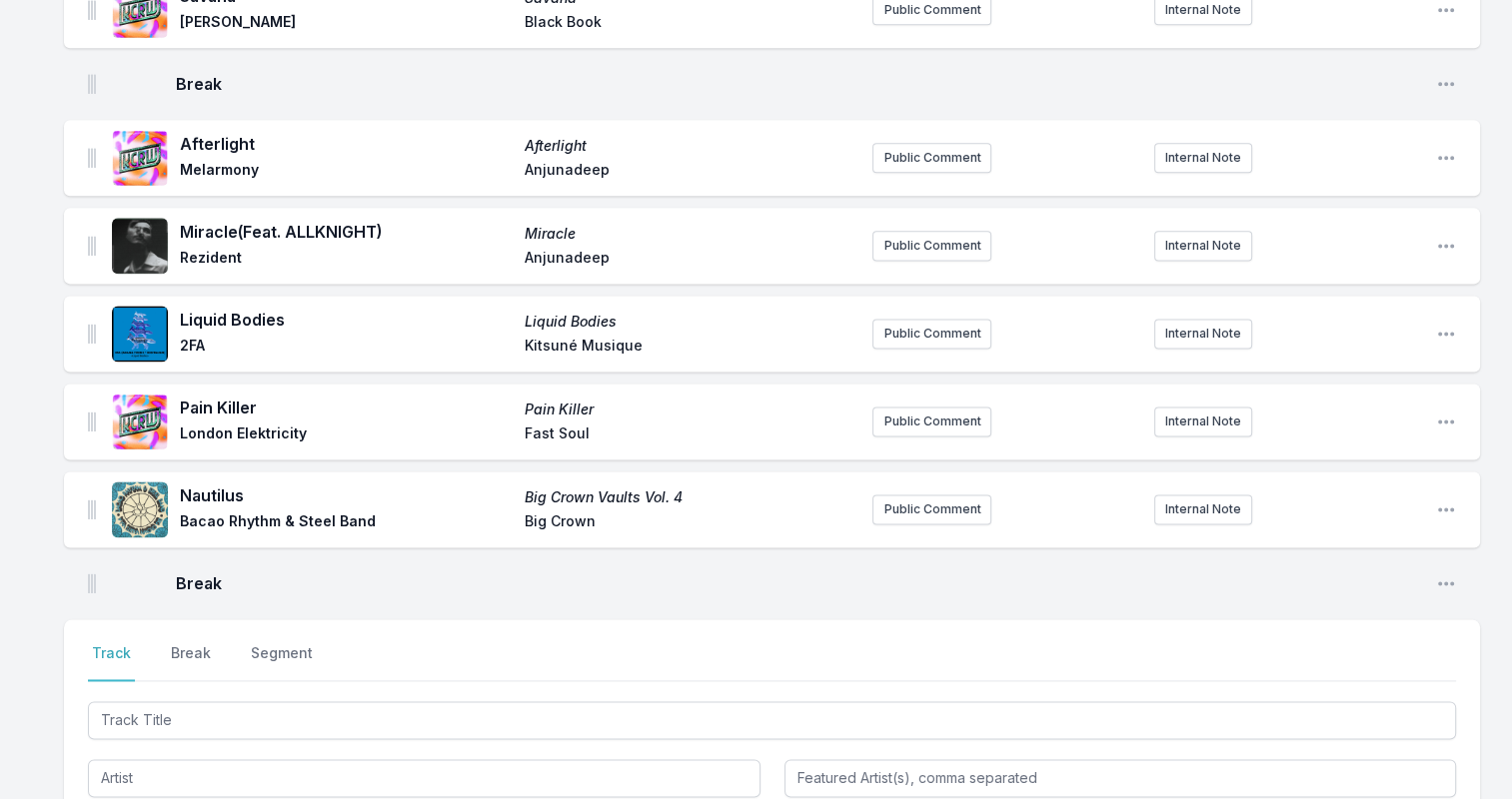 click on "Afterlight" at bounding box center [346, 144] 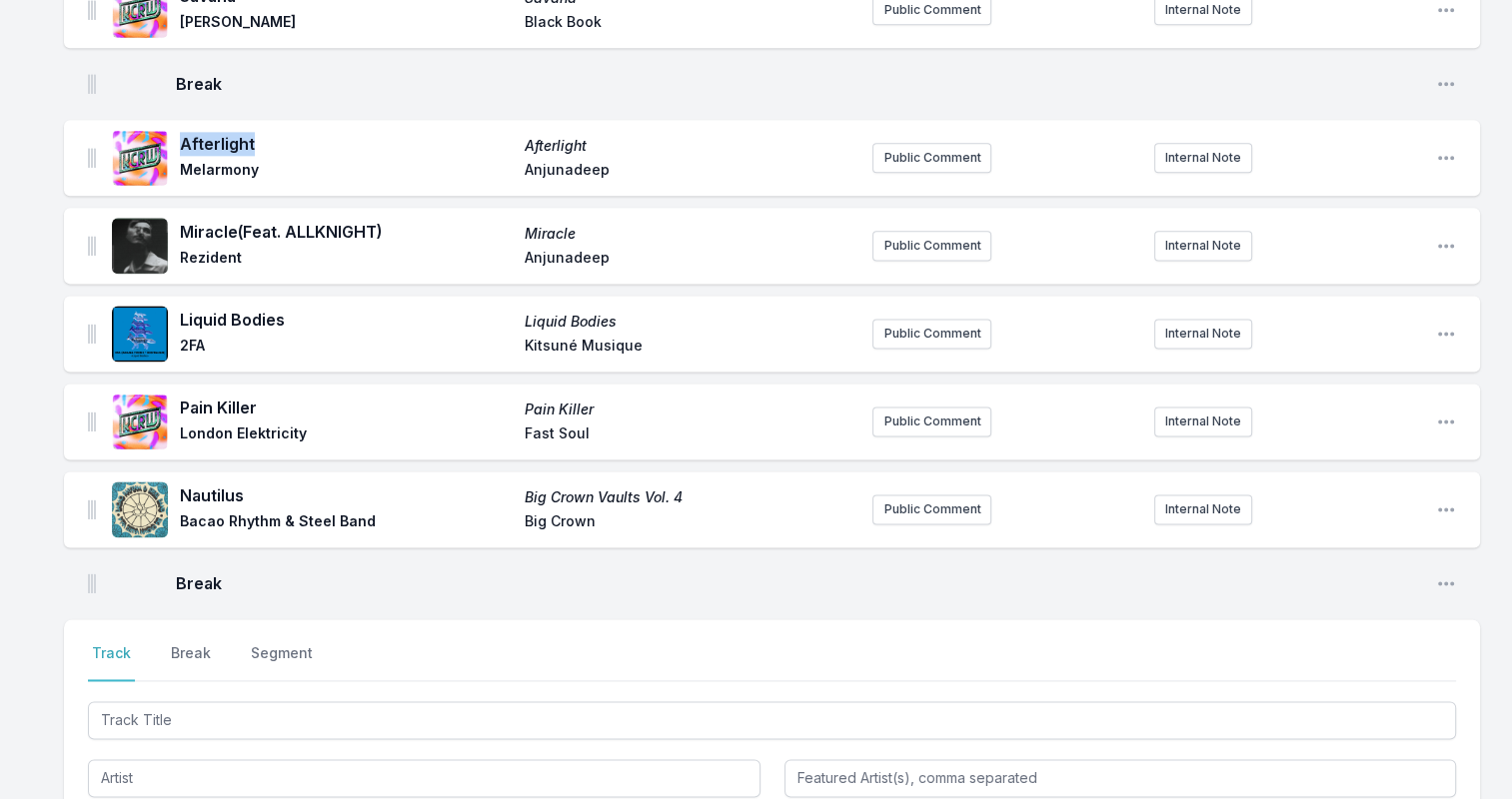 click on "Afterlight" at bounding box center (346, 144) 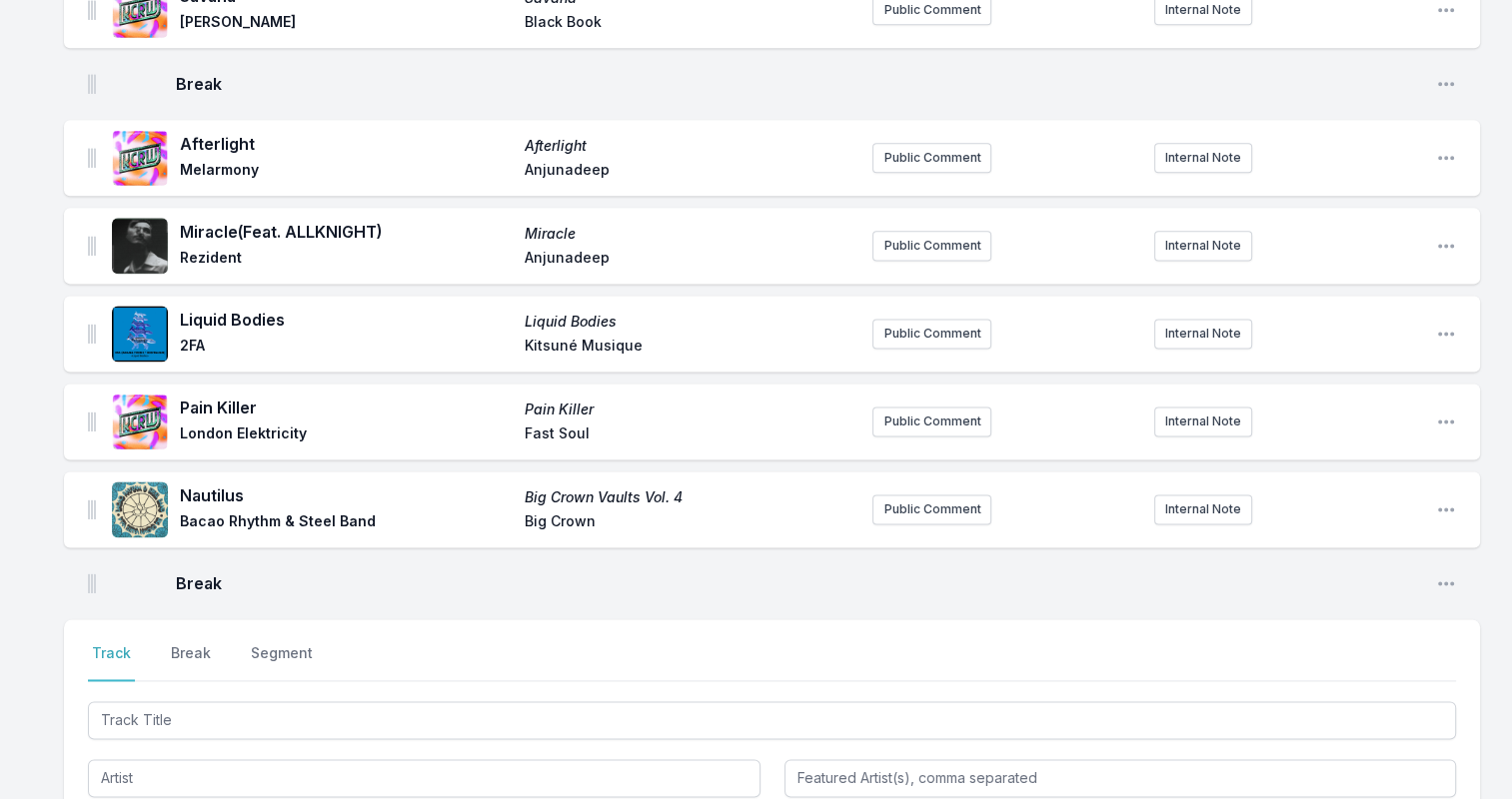 click on "Melarmony" at bounding box center [346, 172] 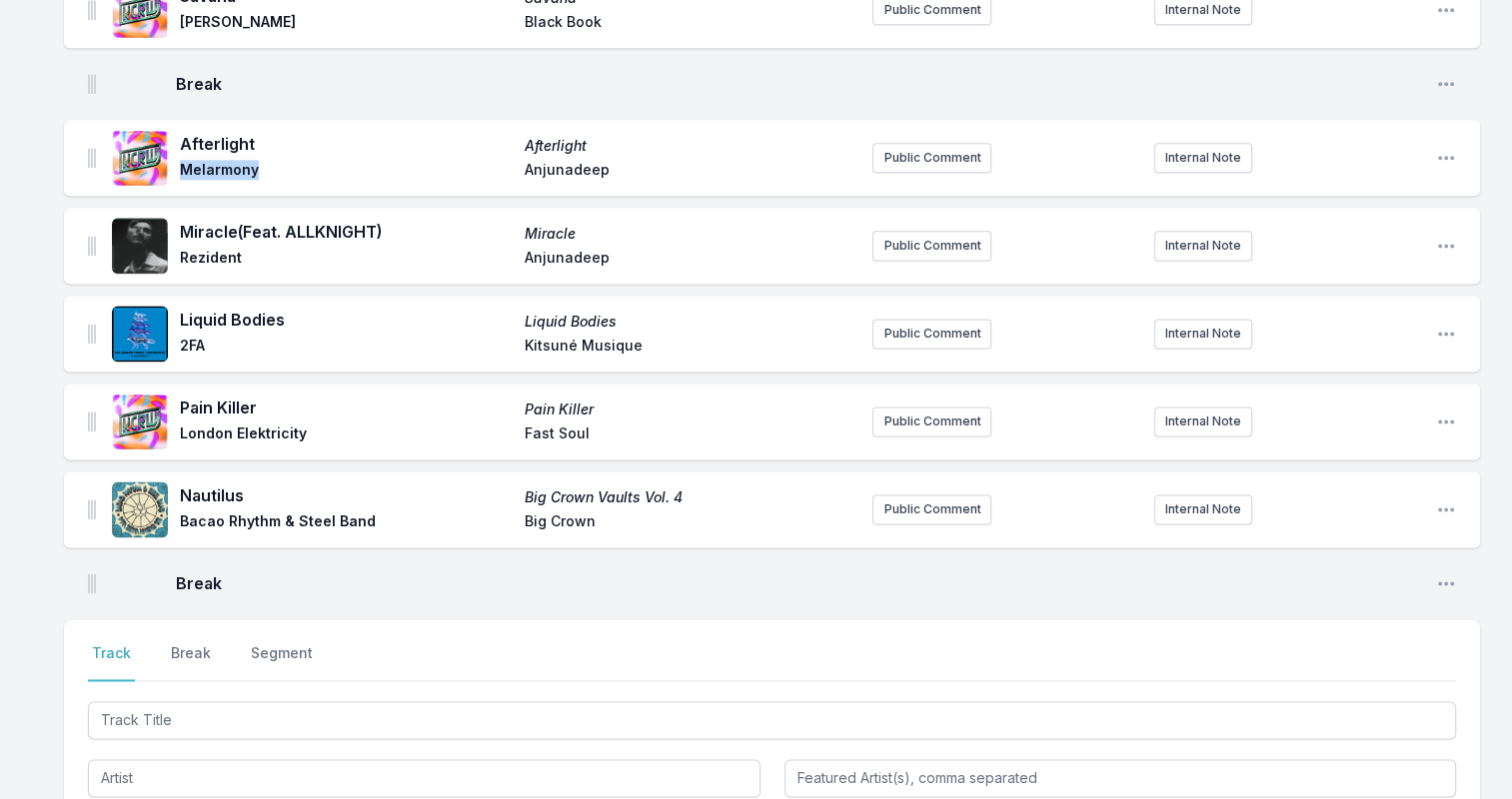 click on "Melarmony" at bounding box center (346, 172) 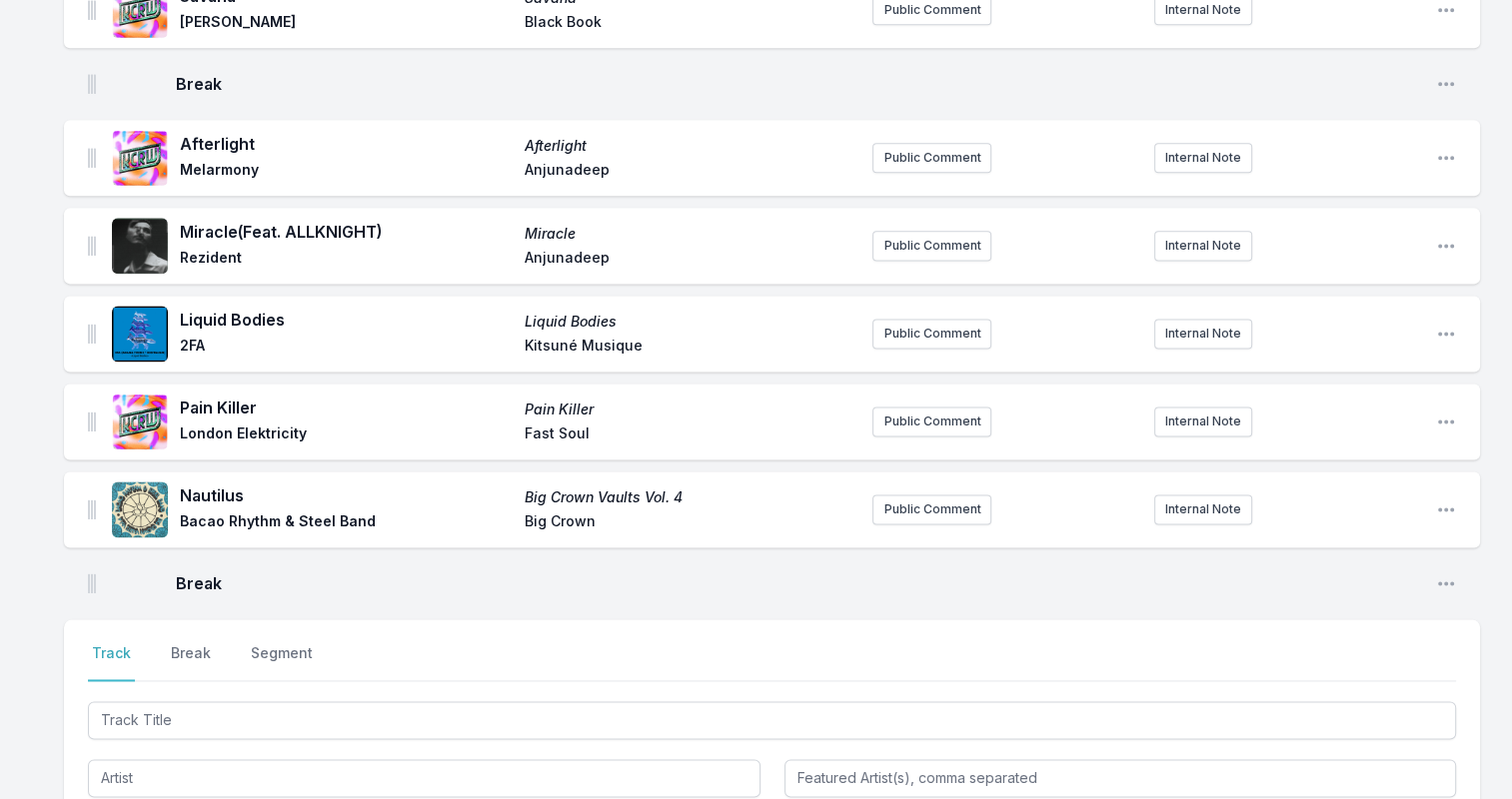 click on "Anjunadeep" at bounding box center (691, 172) 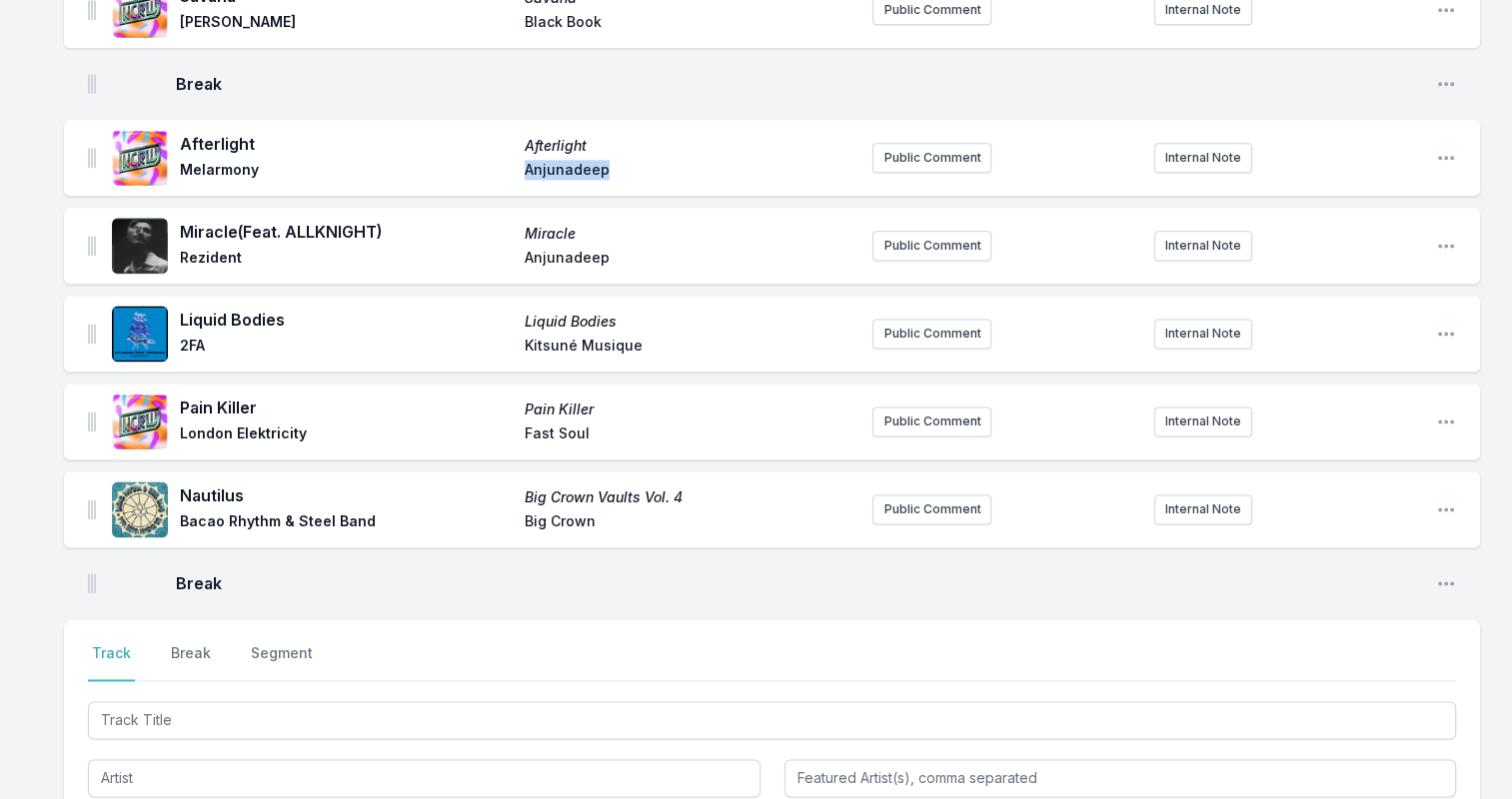click on "Anjunadeep" at bounding box center [691, 172] 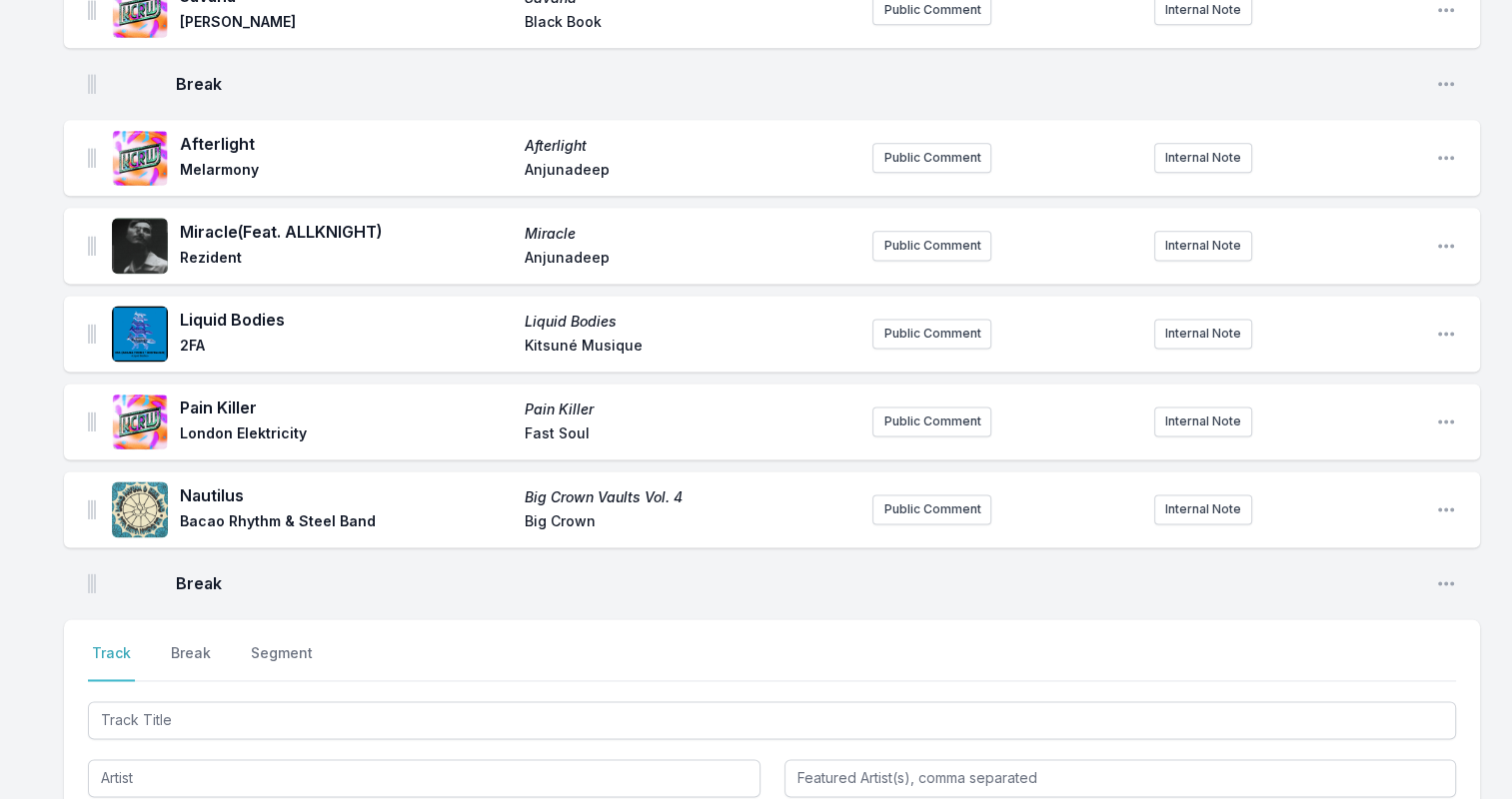 click on "Rezident" at bounding box center (346, 260) 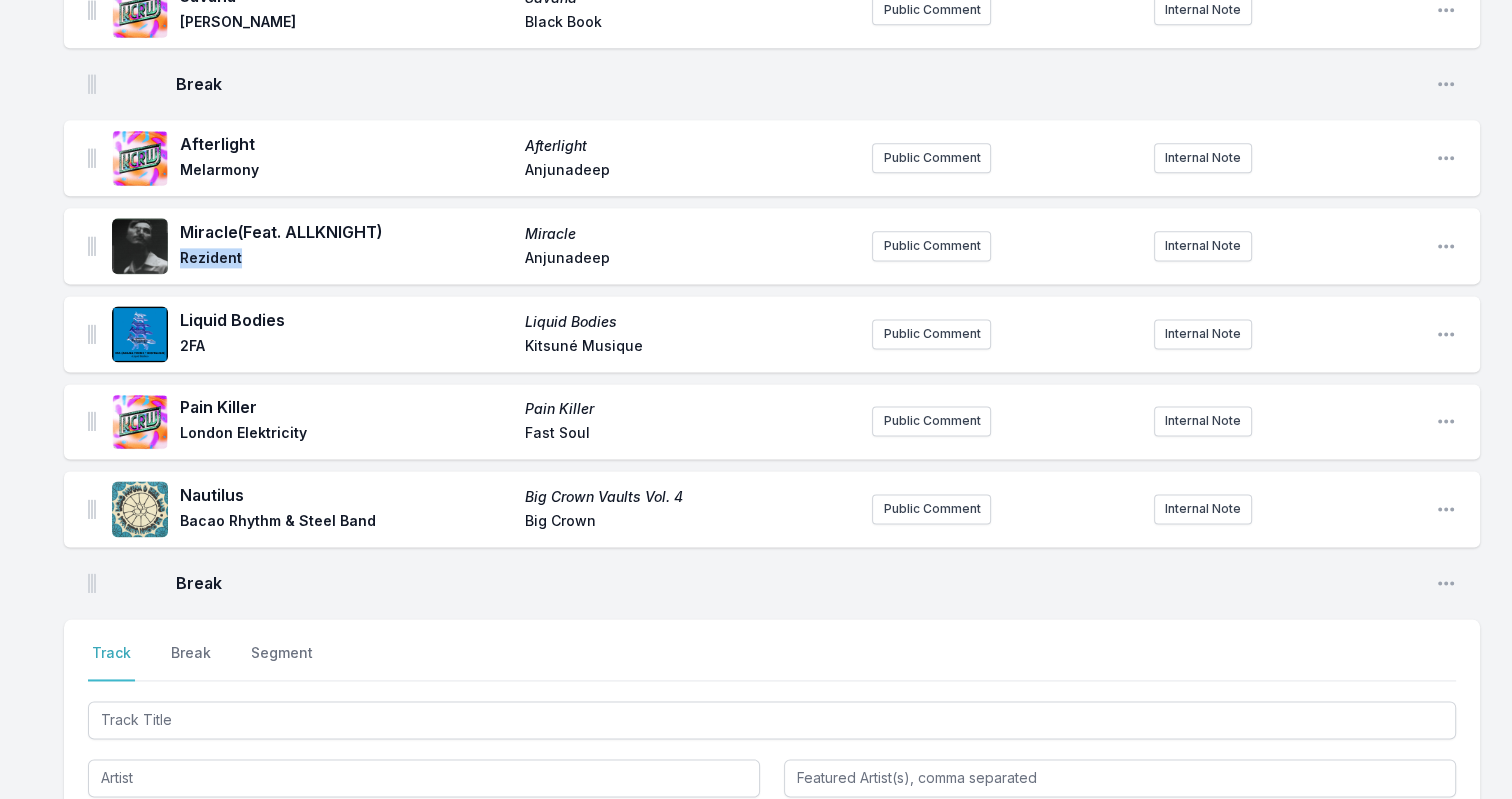 click on "Rezident" at bounding box center (346, 260) 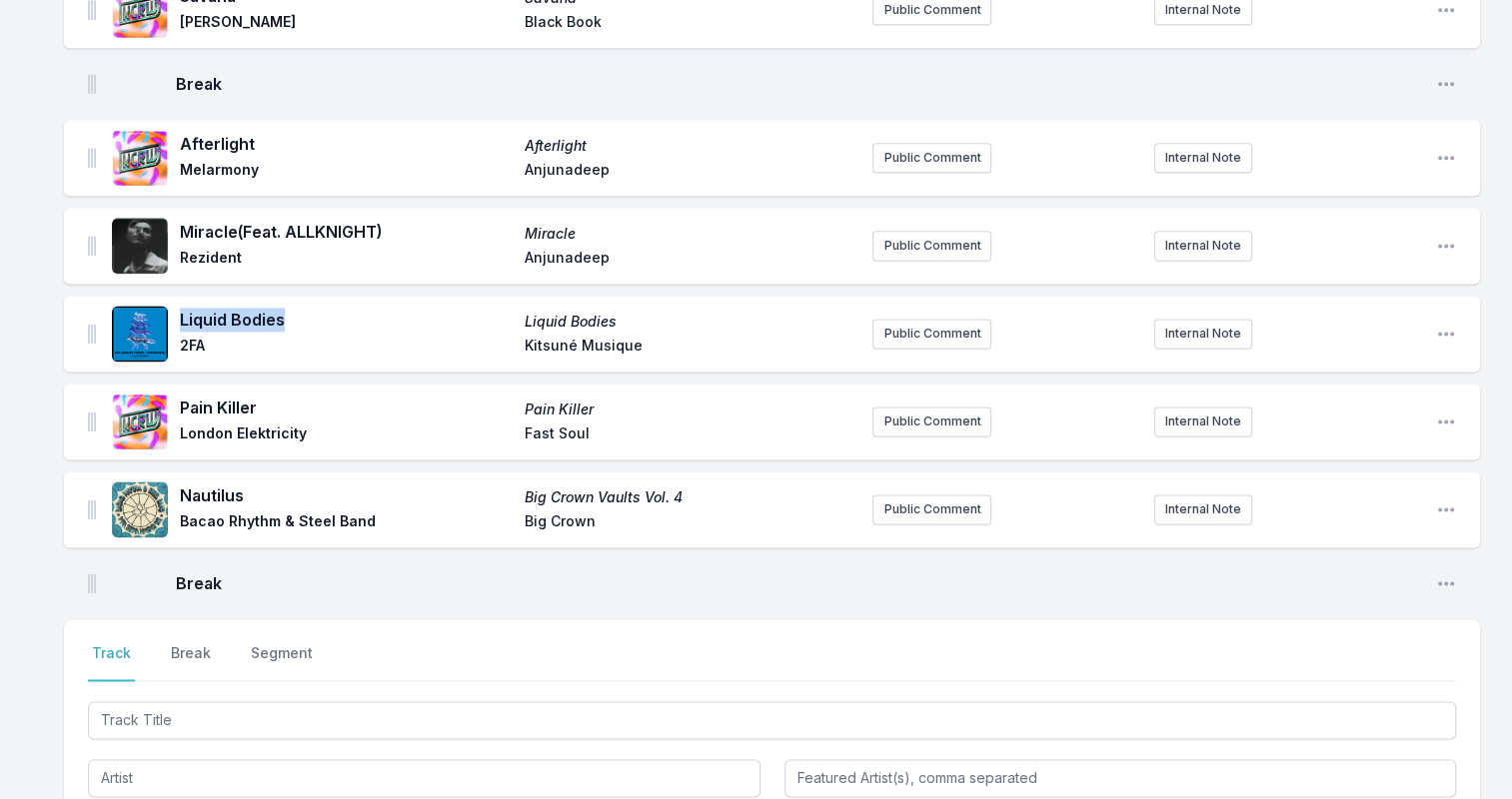 drag, startPoint x: 186, startPoint y: 322, endPoint x: 309, endPoint y: 329, distance: 123.19903 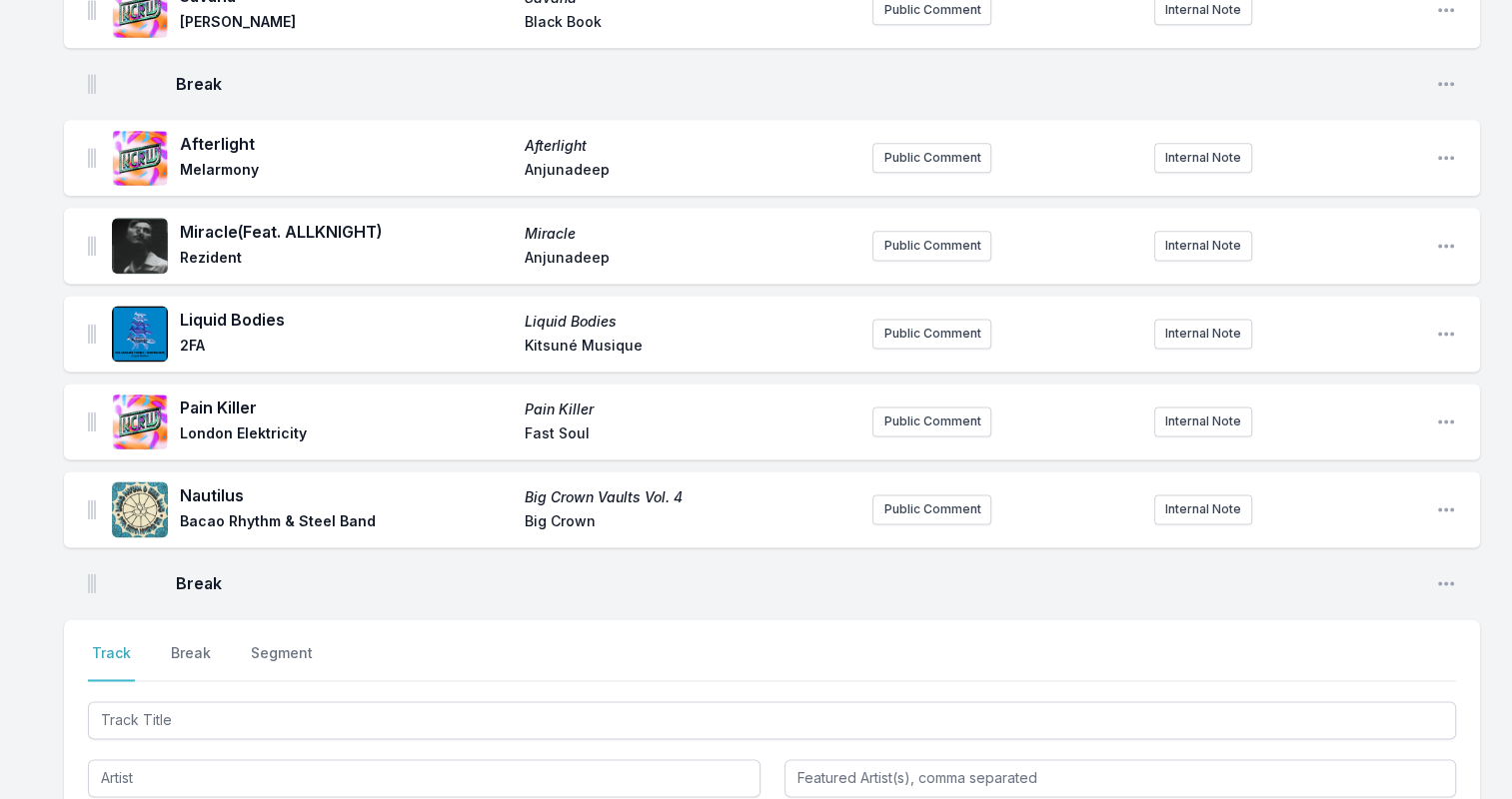 click on "2FA" at bounding box center [346, 348] 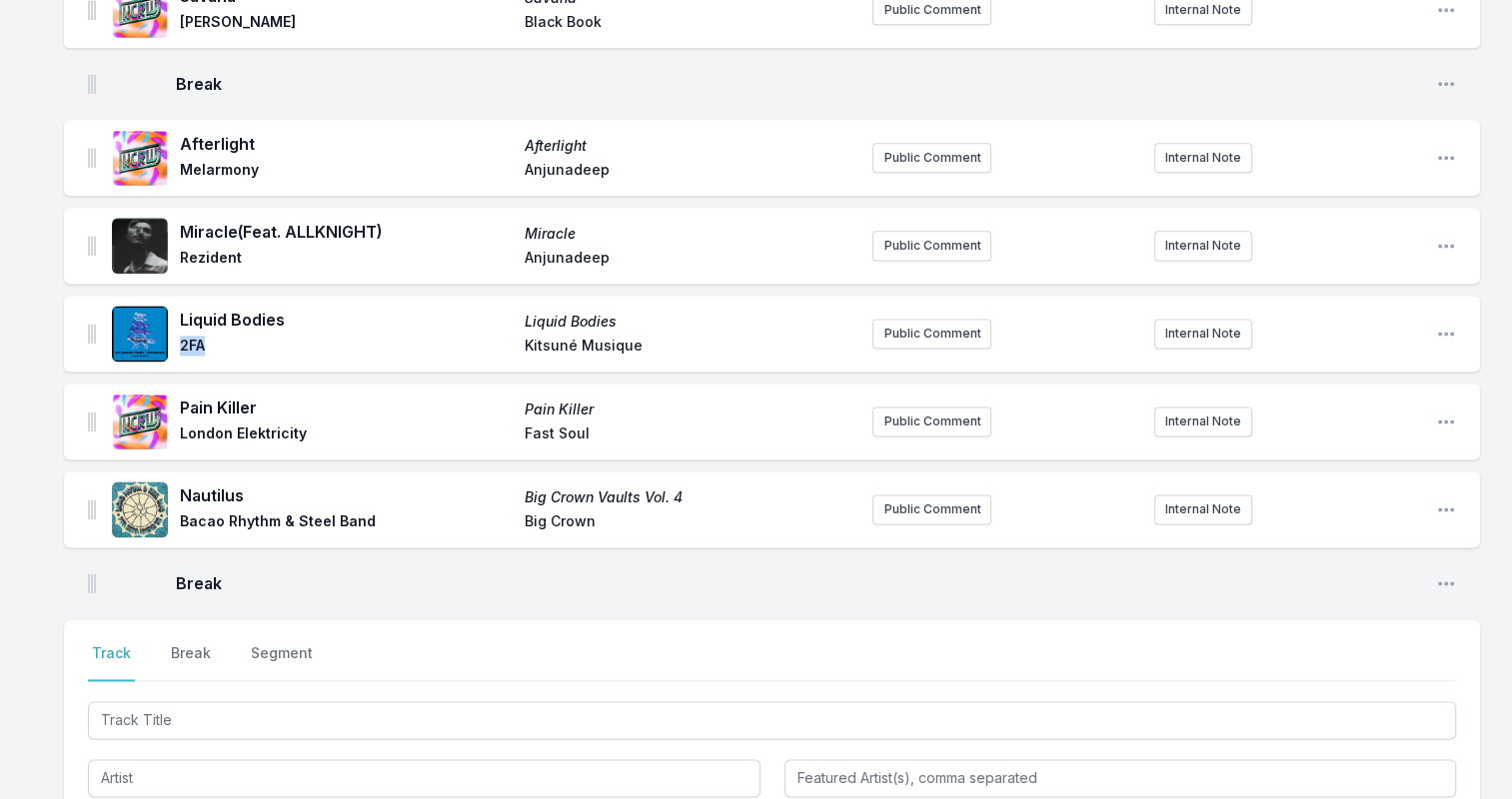 click on "2FA" at bounding box center (346, 348) 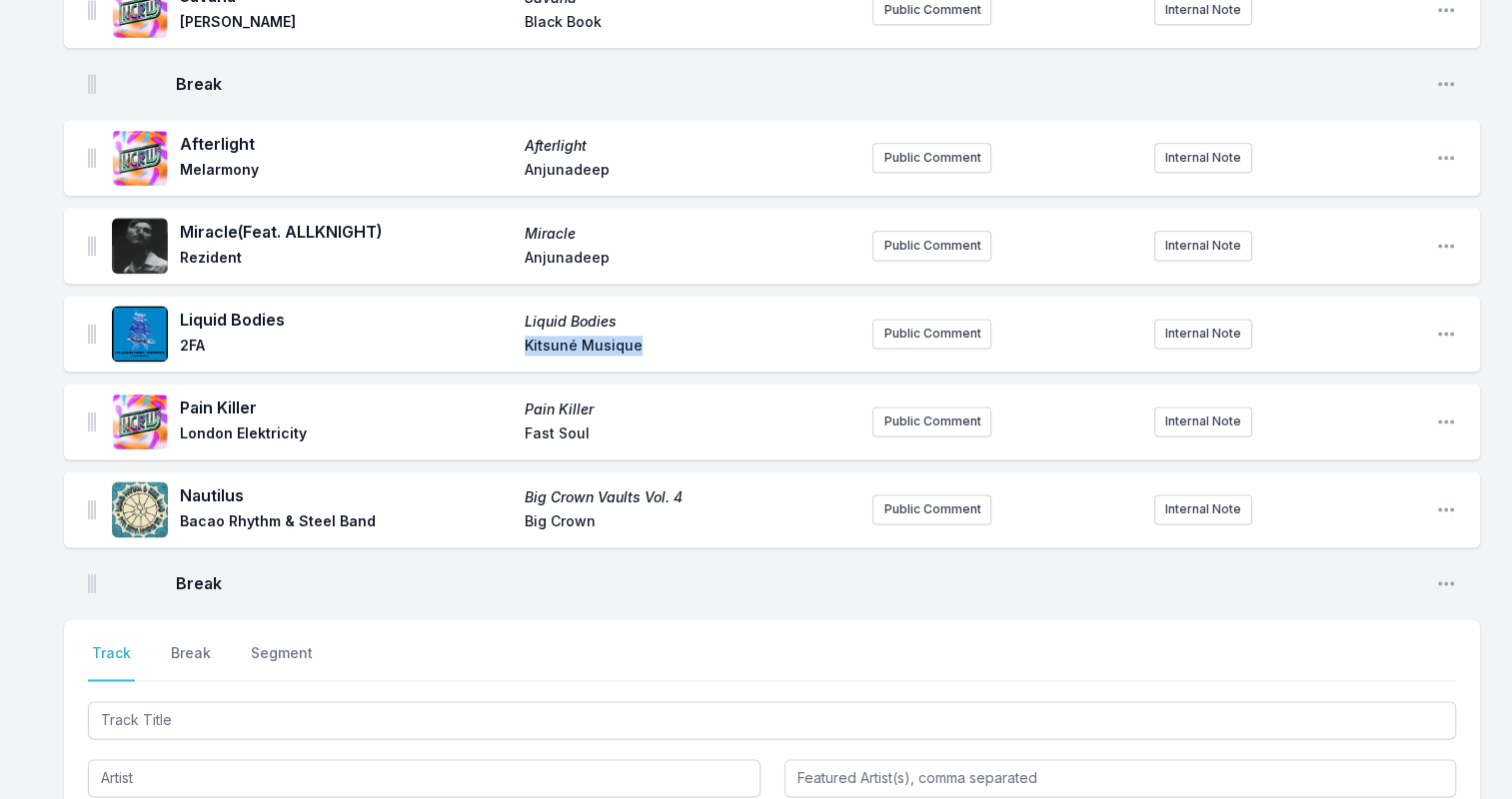 drag, startPoint x: 652, startPoint y: 351, endPoint x: 422, endPoint y: 359, distance: 230.13909 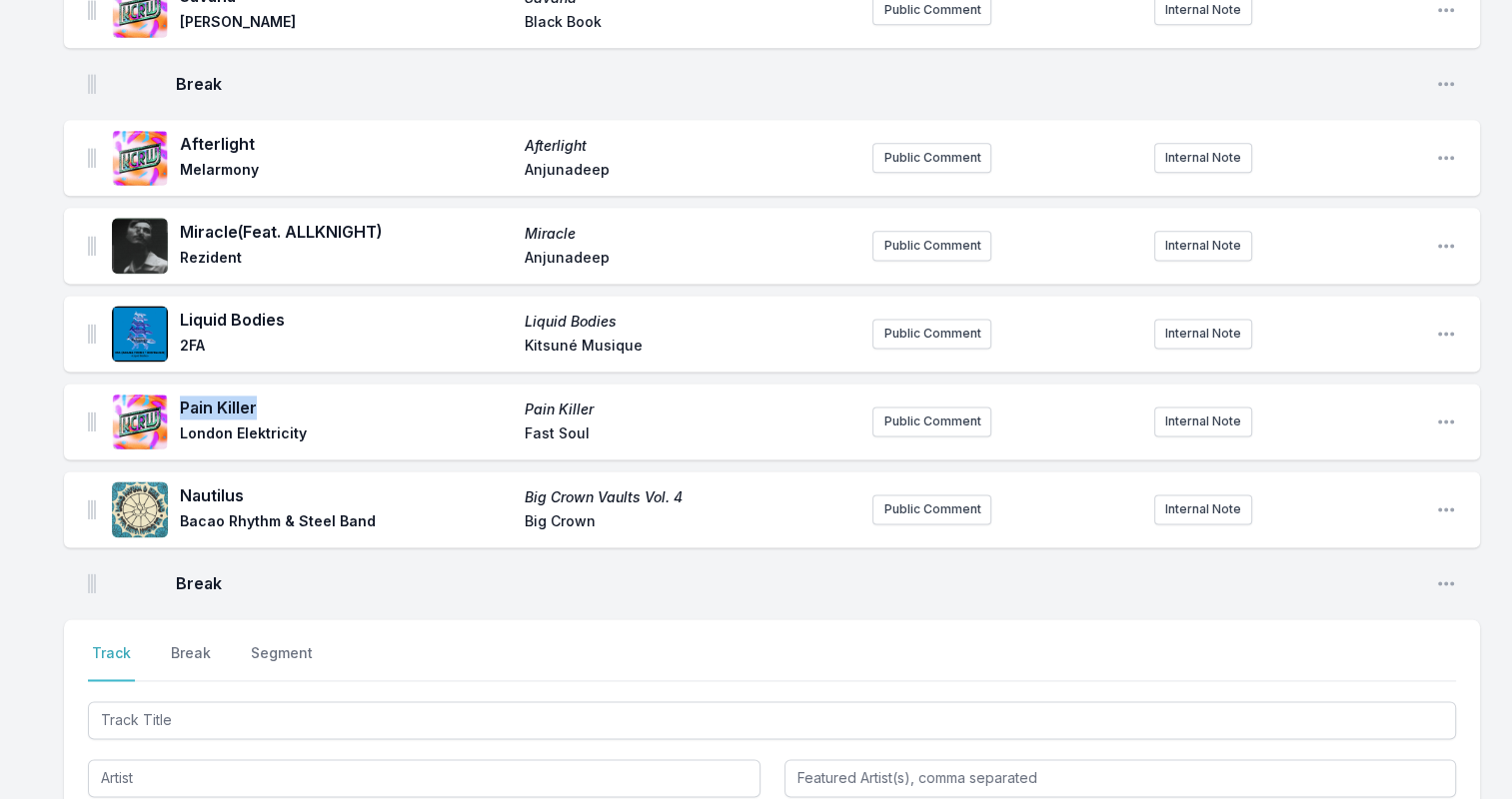drag, startPoint x: 206, startPoint y: 409, endPoint x: 278, endPoint y: 416, distance: 72.33948 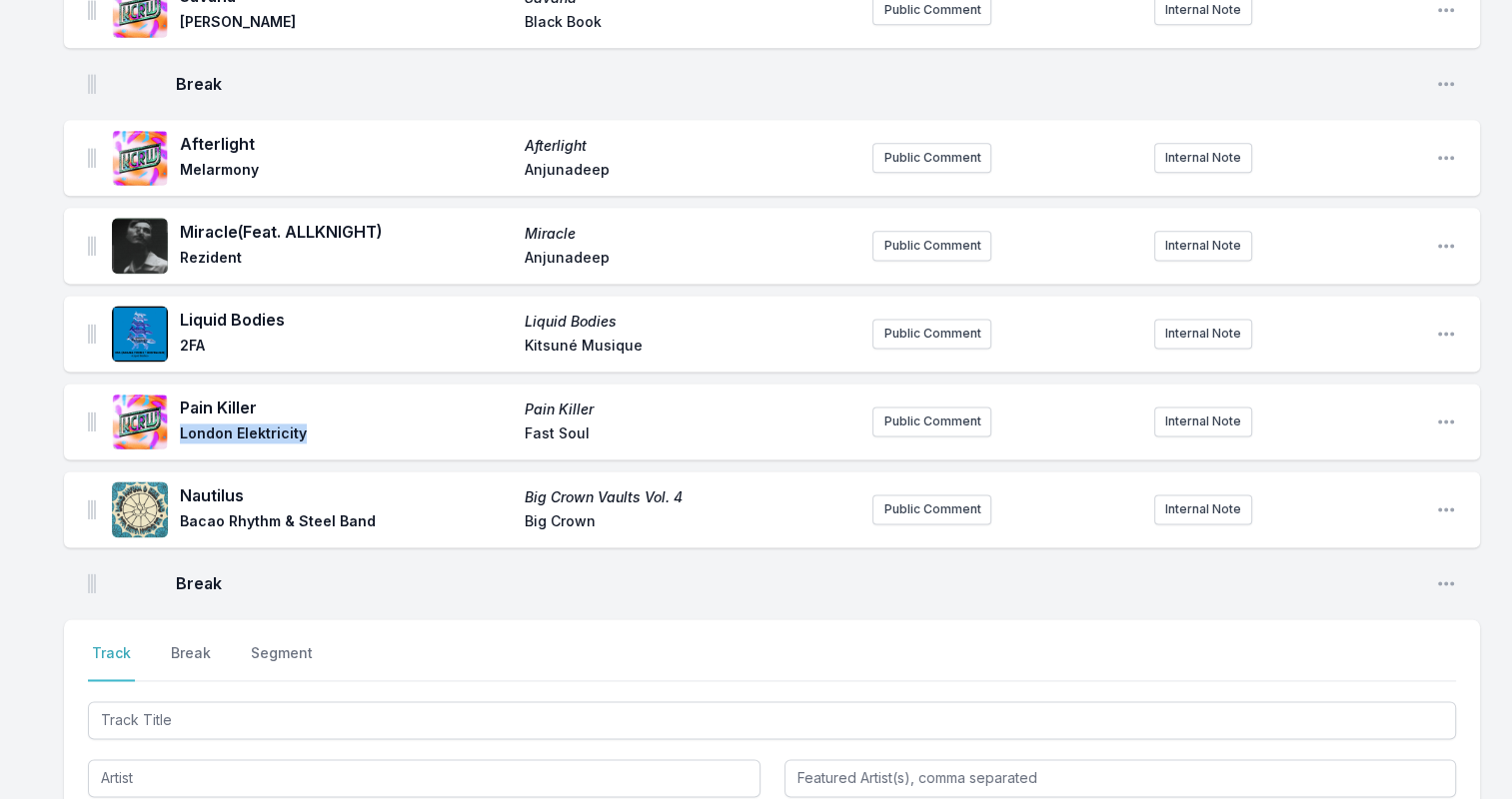 drag, startPoint x: 180, startPoint y: 439, endPoint x: 343, endPoint y: 446, distance: 163.15024 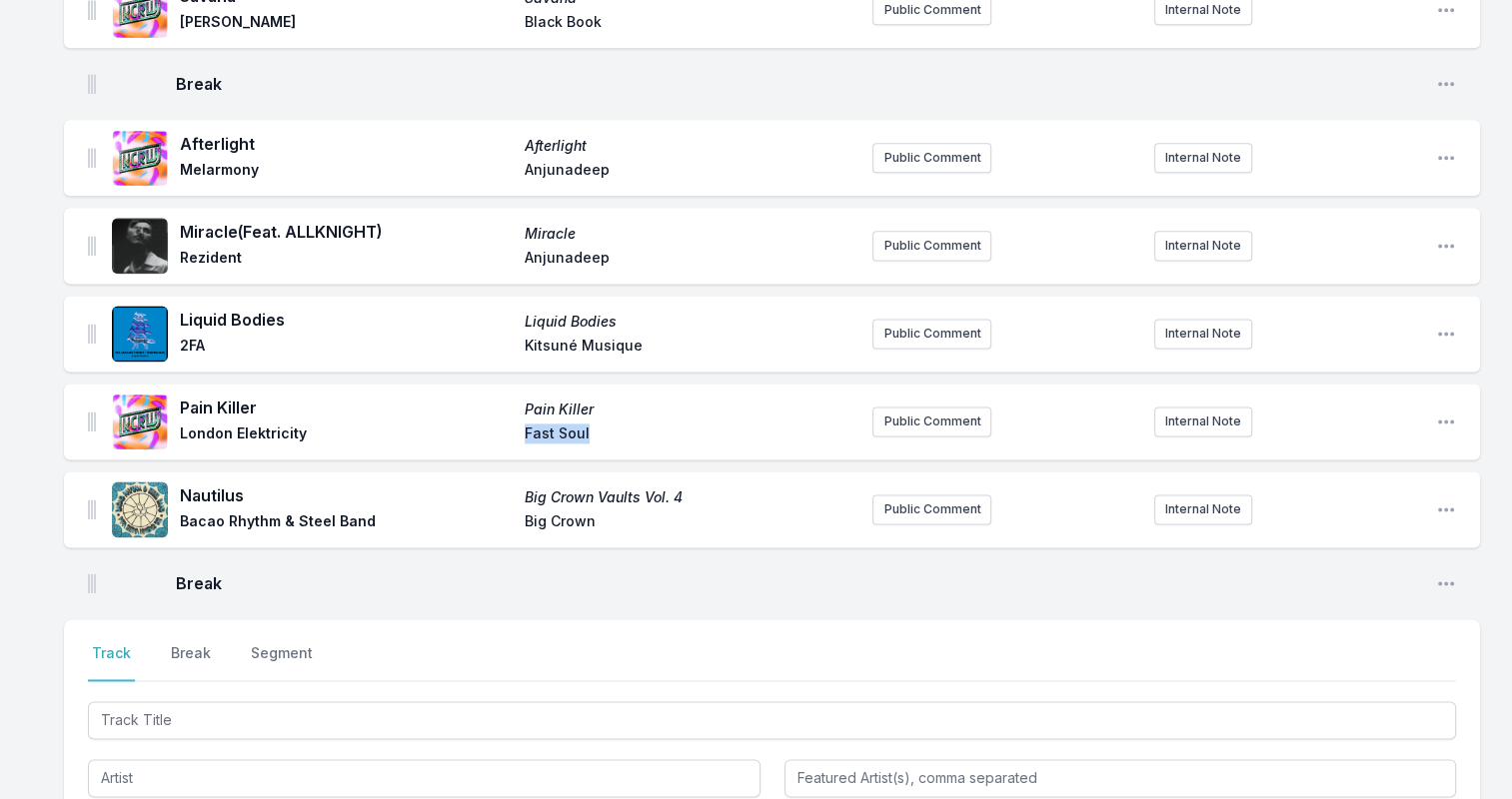 drag, startPoint x: 524, startPoint y: 437, endPoint x: 600, endPoint y: 441, distance: 76.10519 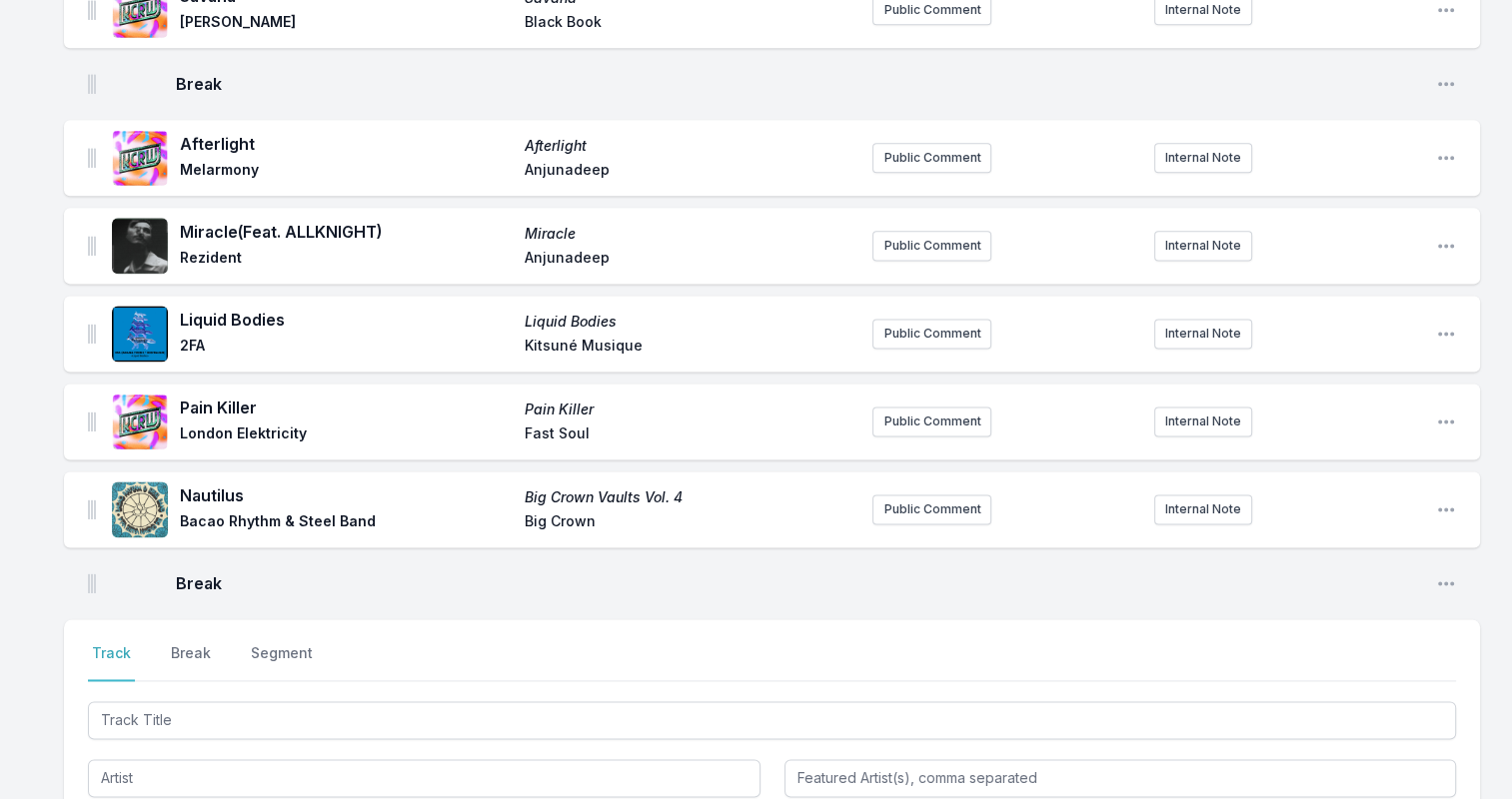 click on "Nautilus" at bounding box center [346, 495] 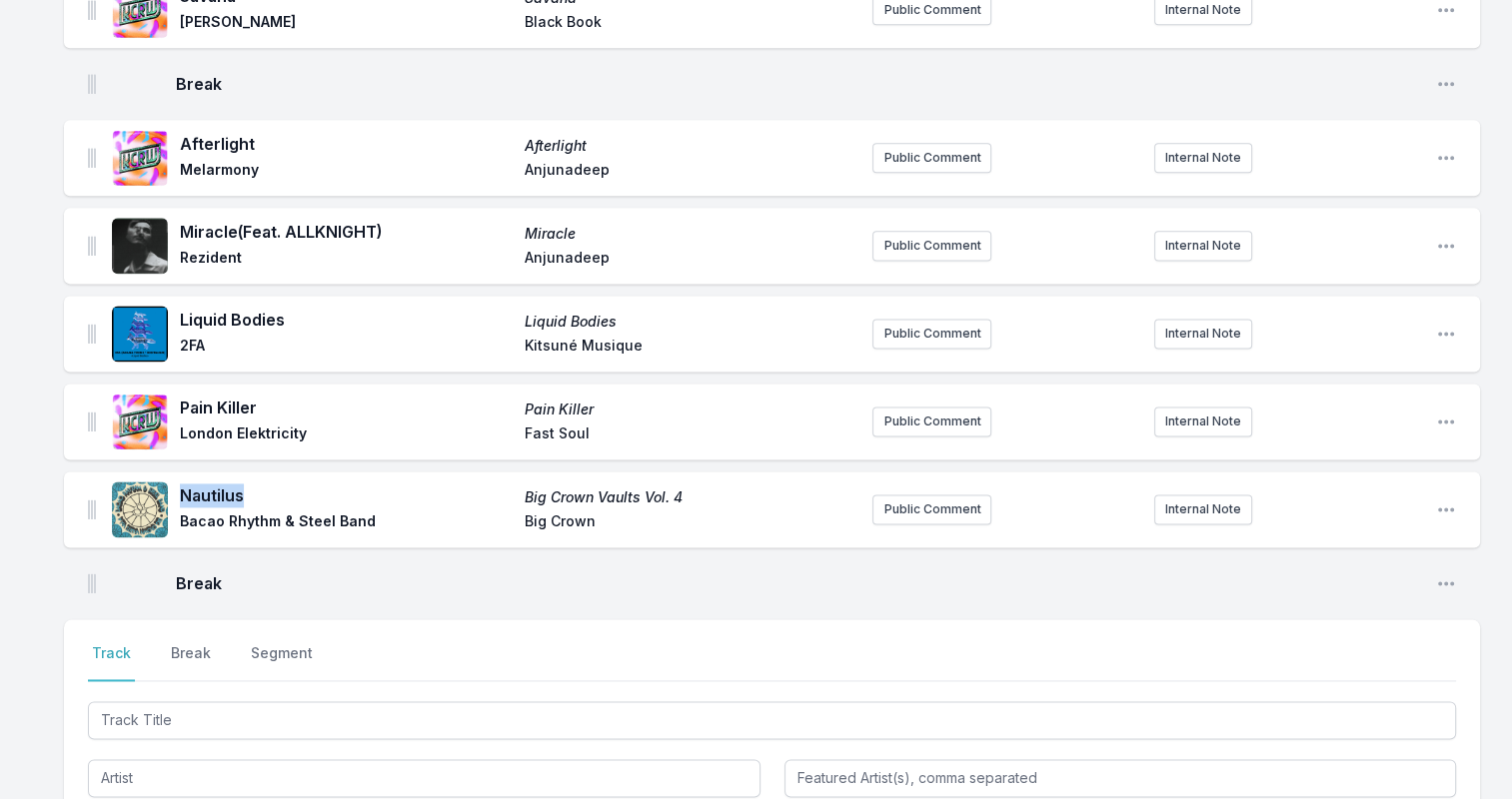 click on "Nautilus" at bounding box center (346, 495) 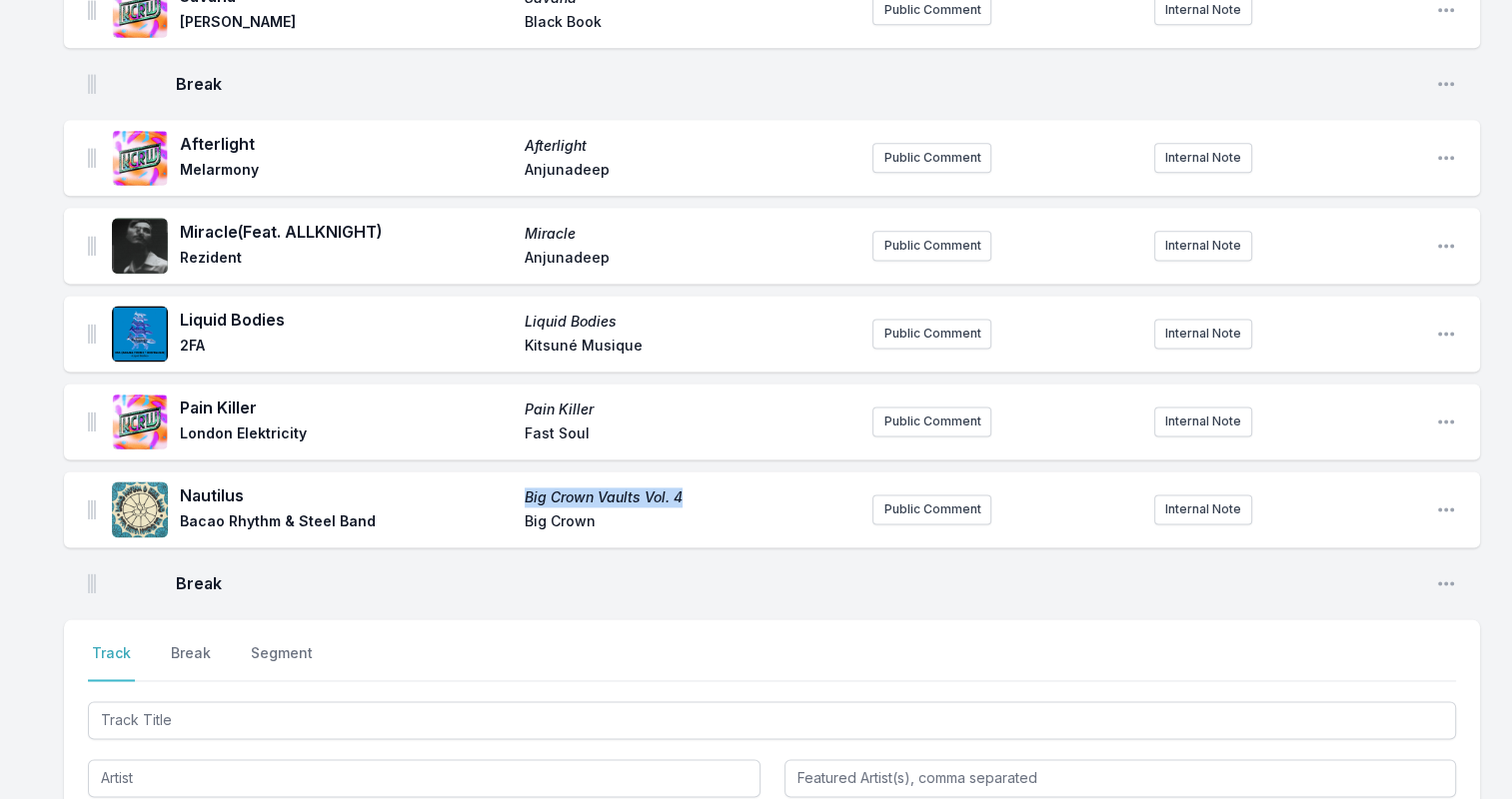 drag, startPoint x: 726, startPoint y: 503, endPoint x: 461, endPoint y: 505, distance: 265.00755 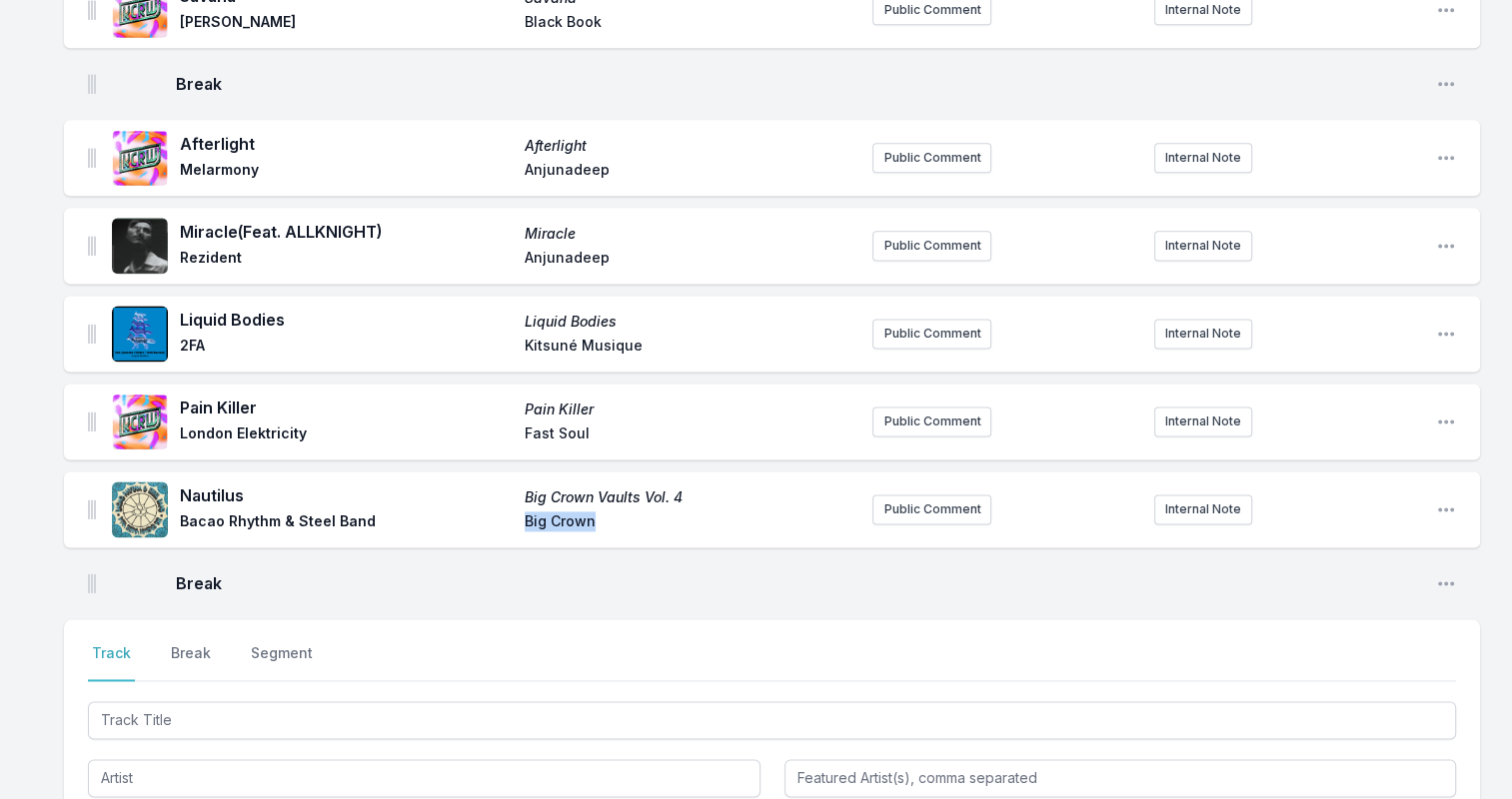 drag, startPoint x: 537, startPoint y: 527, endPoint x: 598, endPoint y: 529, distance: 61.03278 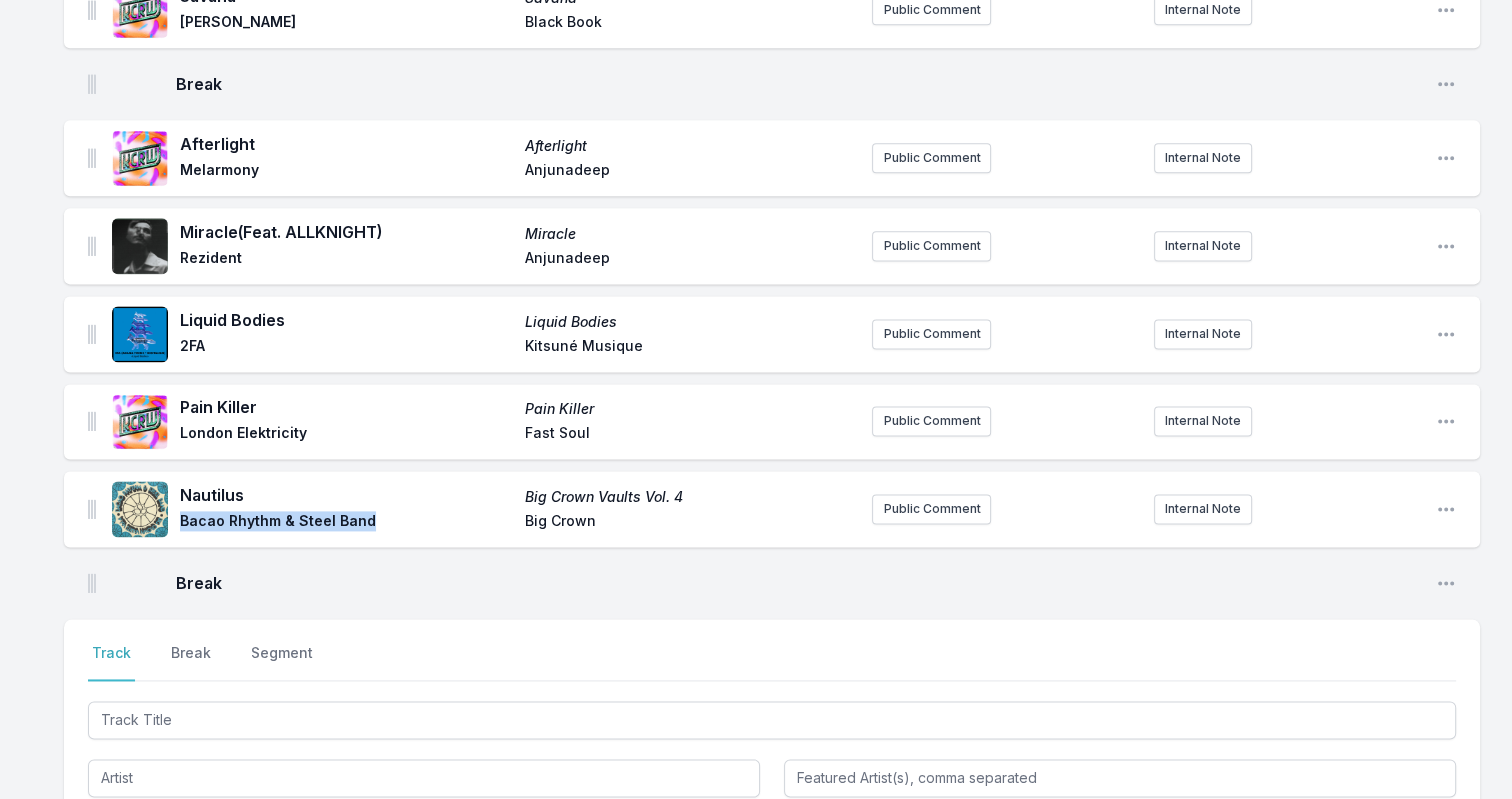 drag, startPoint x: 180, startPoint y: 521, endPoint x: 392, endPoint y: 522, distance: 212.00236 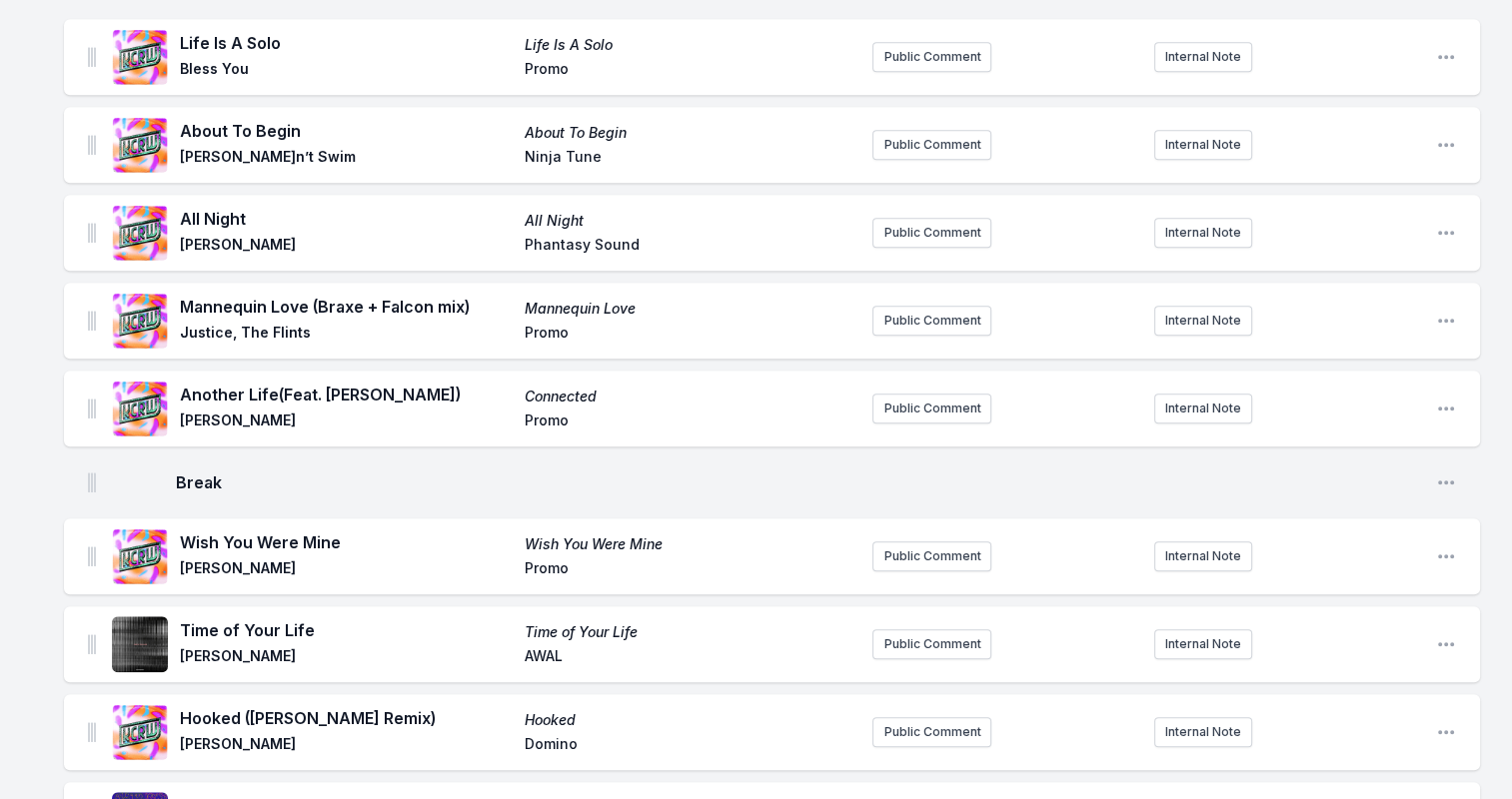 scroll, scrollTop: 1698, scrollLeft: 0, axis: vertical 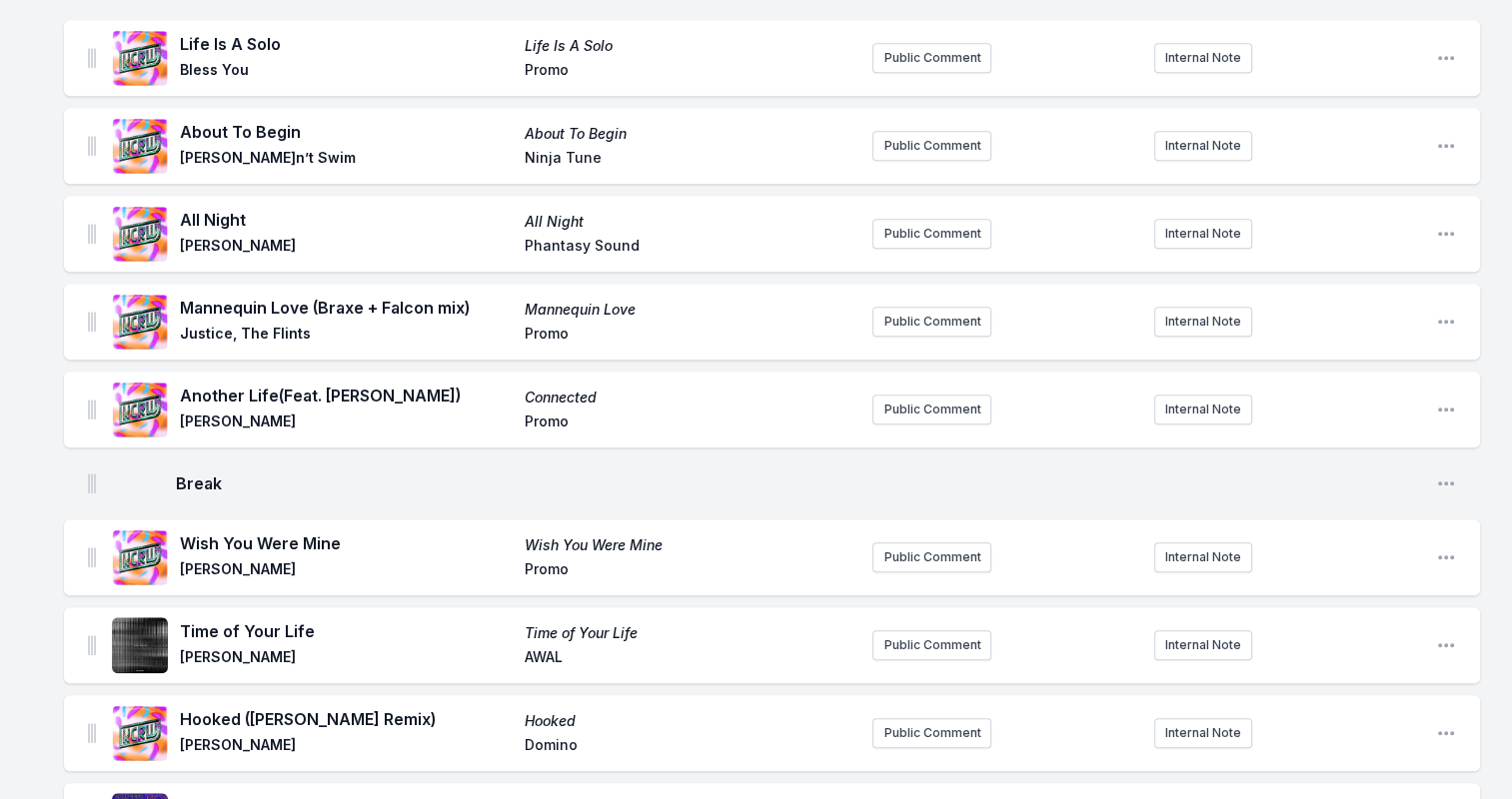 click on "Connected" at bounding box center [691, 398] 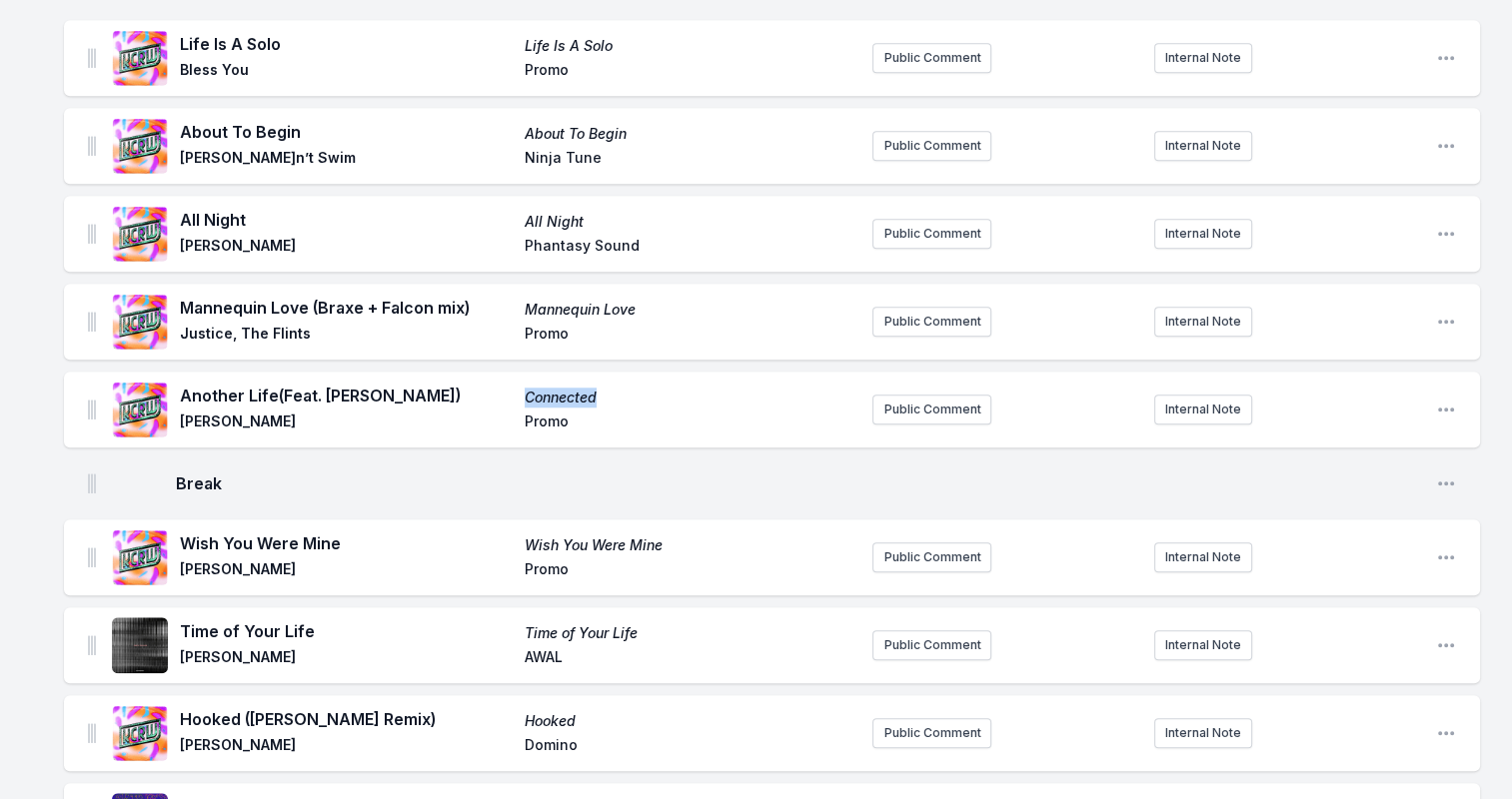 click on "Connected" at bounding box center (691, 398) 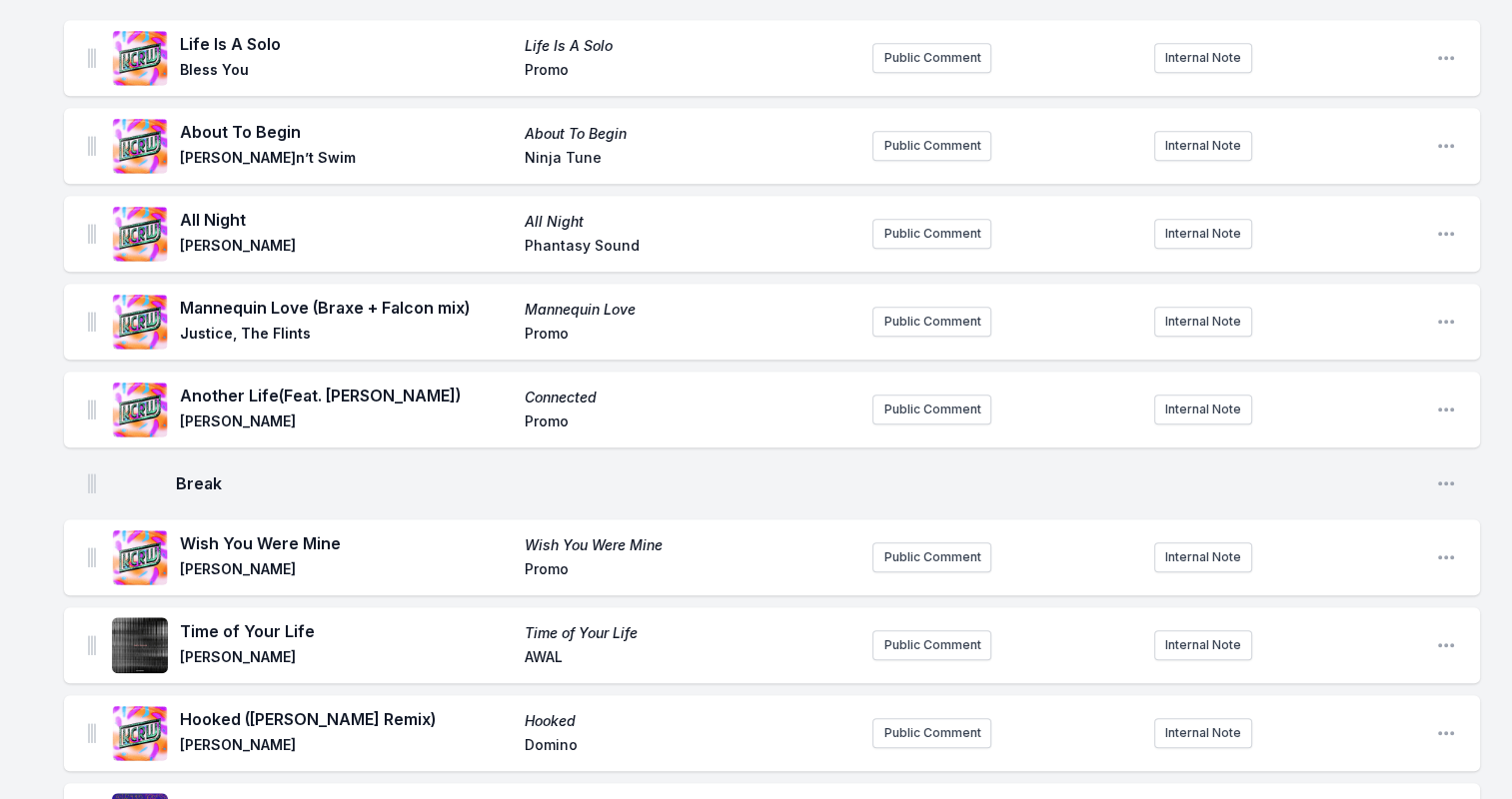 click on "House of Desired Funk House of Desired Funk Tryangle Man Tryangle Man Records Public Comment Internal Note Open playlist item options Twinkle Twinkle House of EFUNK 2025 [PERSON_NAME] [PERSON_NAME] Public Comment Internal Note Open playlist item options Heartbeats (Logic1000 remix) Heartbeats (Logic1000 remix) [PERSON_NAME] Public Comment Internal Note Open playlist item options [PERSON_NAME]  (Feat. [PERSON_NAME]) RAQS Farhot Kabul Fire Public Comment Internal Note Open playlist item options Run Free All Systems Are Lying / Run Free Soulwax DEEWEE / Because Public Comment Internal Note Open playlist item options Break Open playlist item options Reach For You Chemistry [PERSON_NAME] Black Book Public Comment Internal Note Open playlist item options All I Ever Am - Mura Masa Remix Mixes of a Lost World The Cure Polydor Public Comment Internal Note Open playlist item options Good Times Happy Tears 49th & Main Counter Records Public Comment Internal Note Open playlist item options Place Of My Own Place Of My Own Purity Ring" at bounding box center (756, 271) 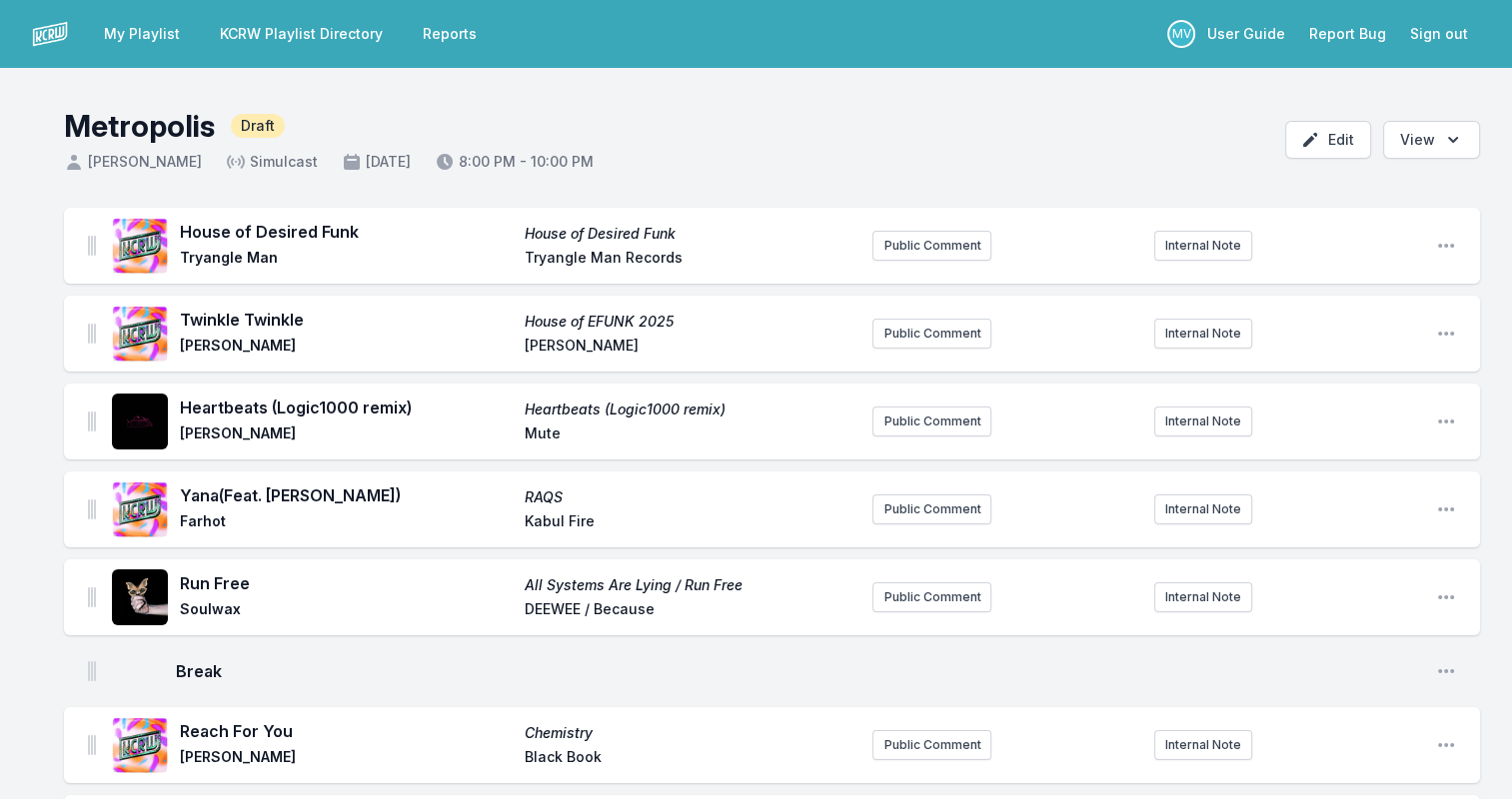 scroll, scrollTop: 0, scrollLeft: 0, axis: both 